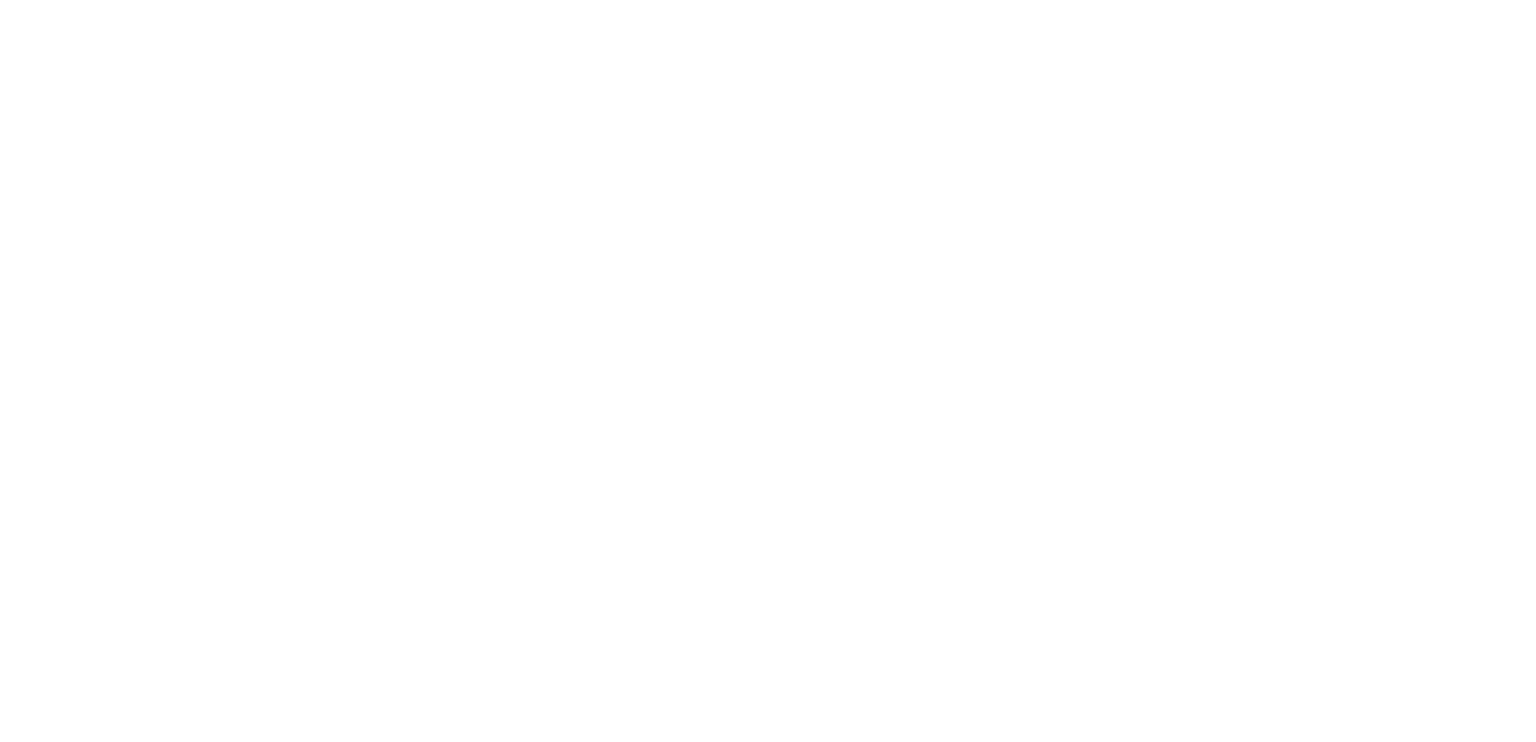 scroll, scrollTop: 0, scrollLeft: 0, axis: both 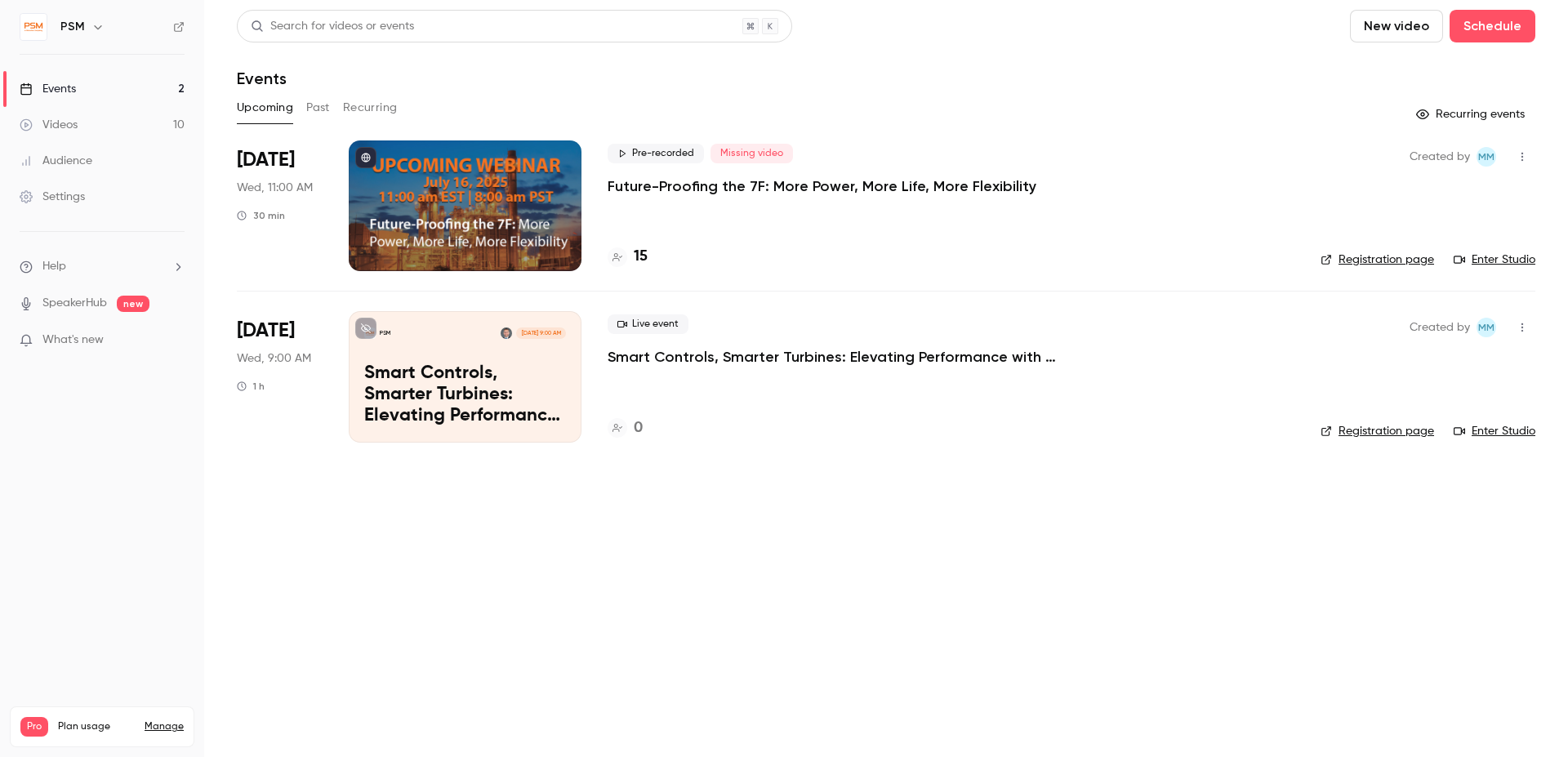 click on "SpeakerHub" at bounding box center [74, 303] 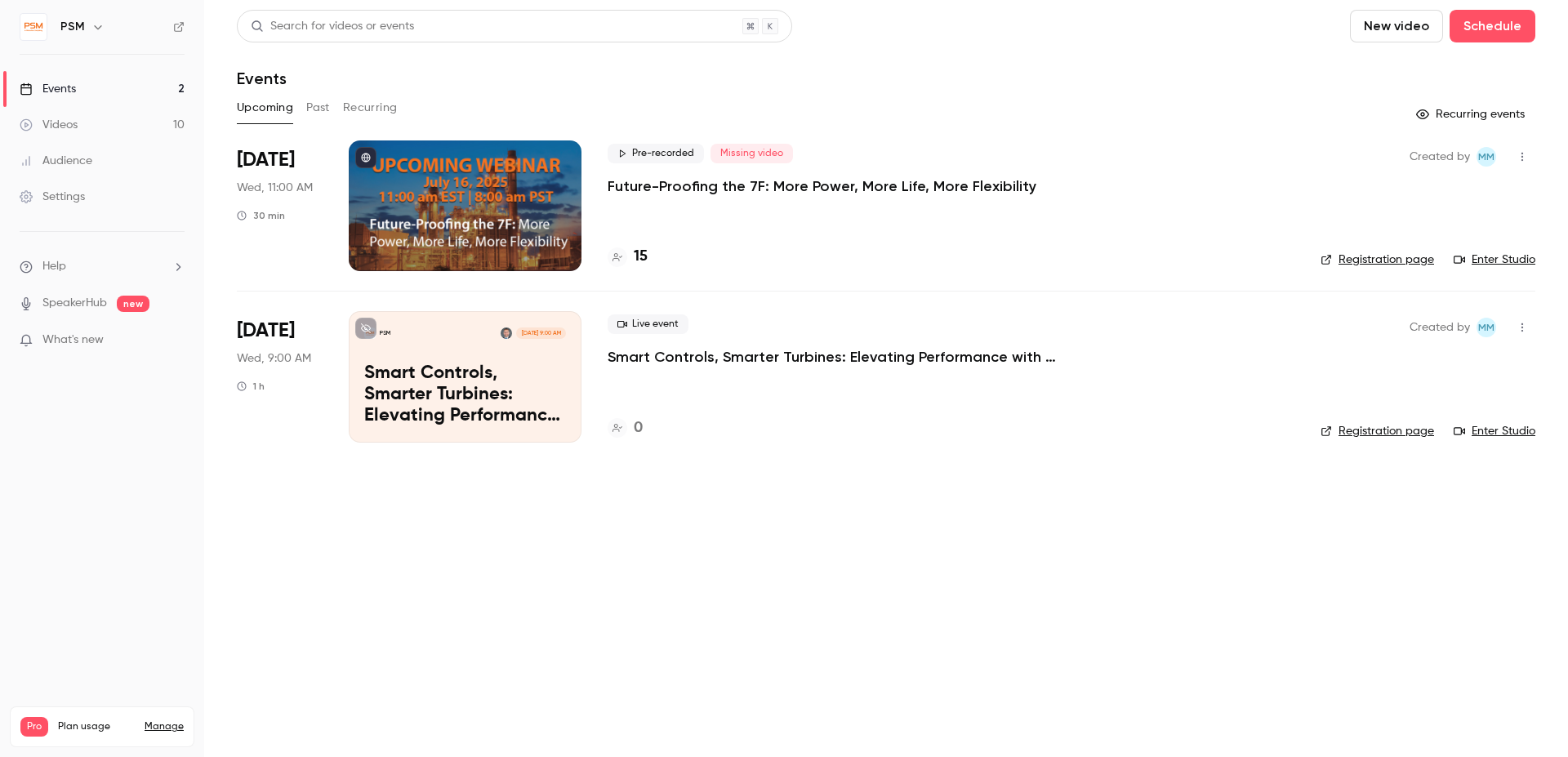 click on "New video" at bounding box center (1396, 26) 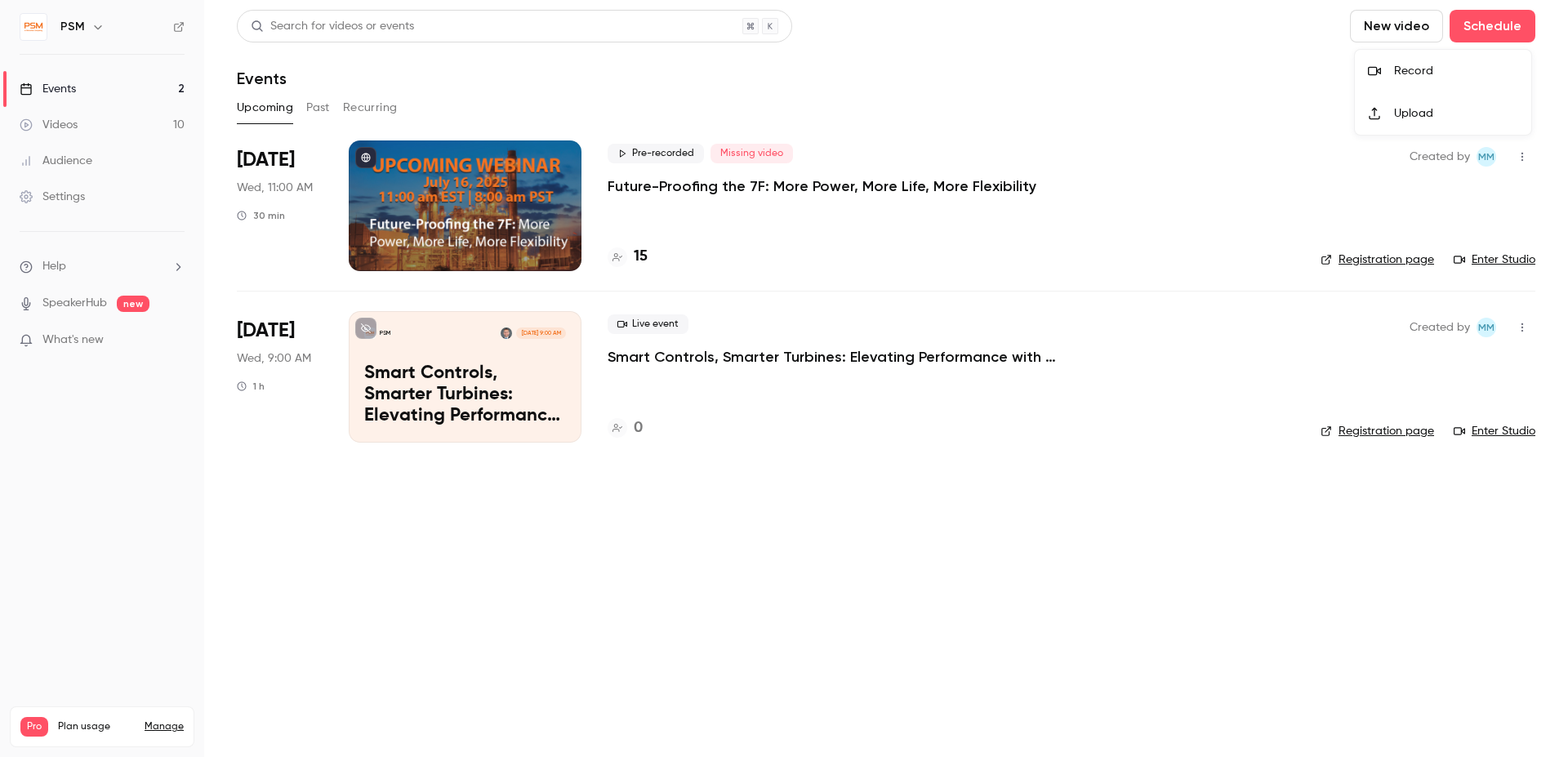 click on "Record" at bounding box center (1456, 71) 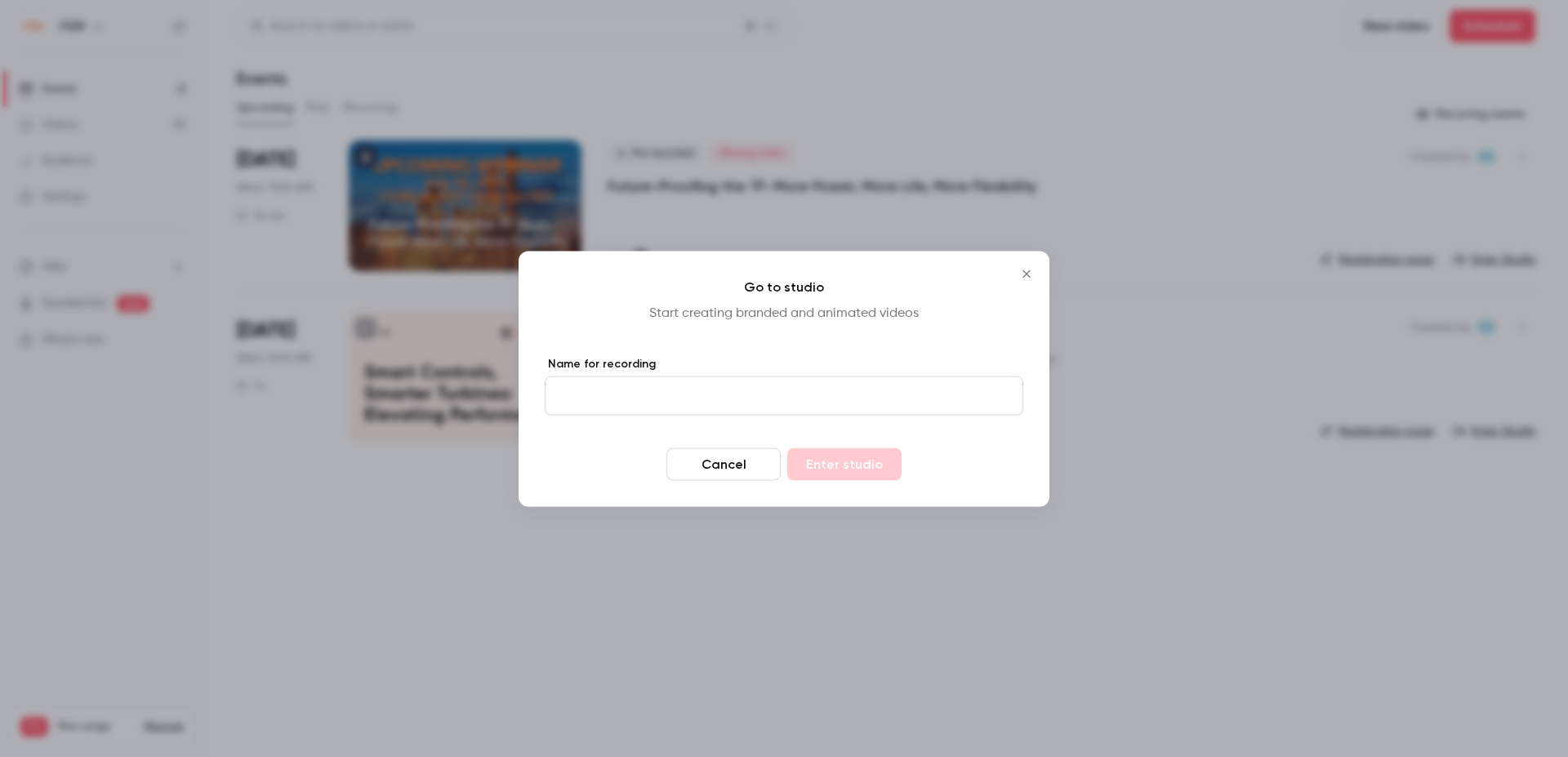 click on "Name for recording" at bounding box center (784, 395) 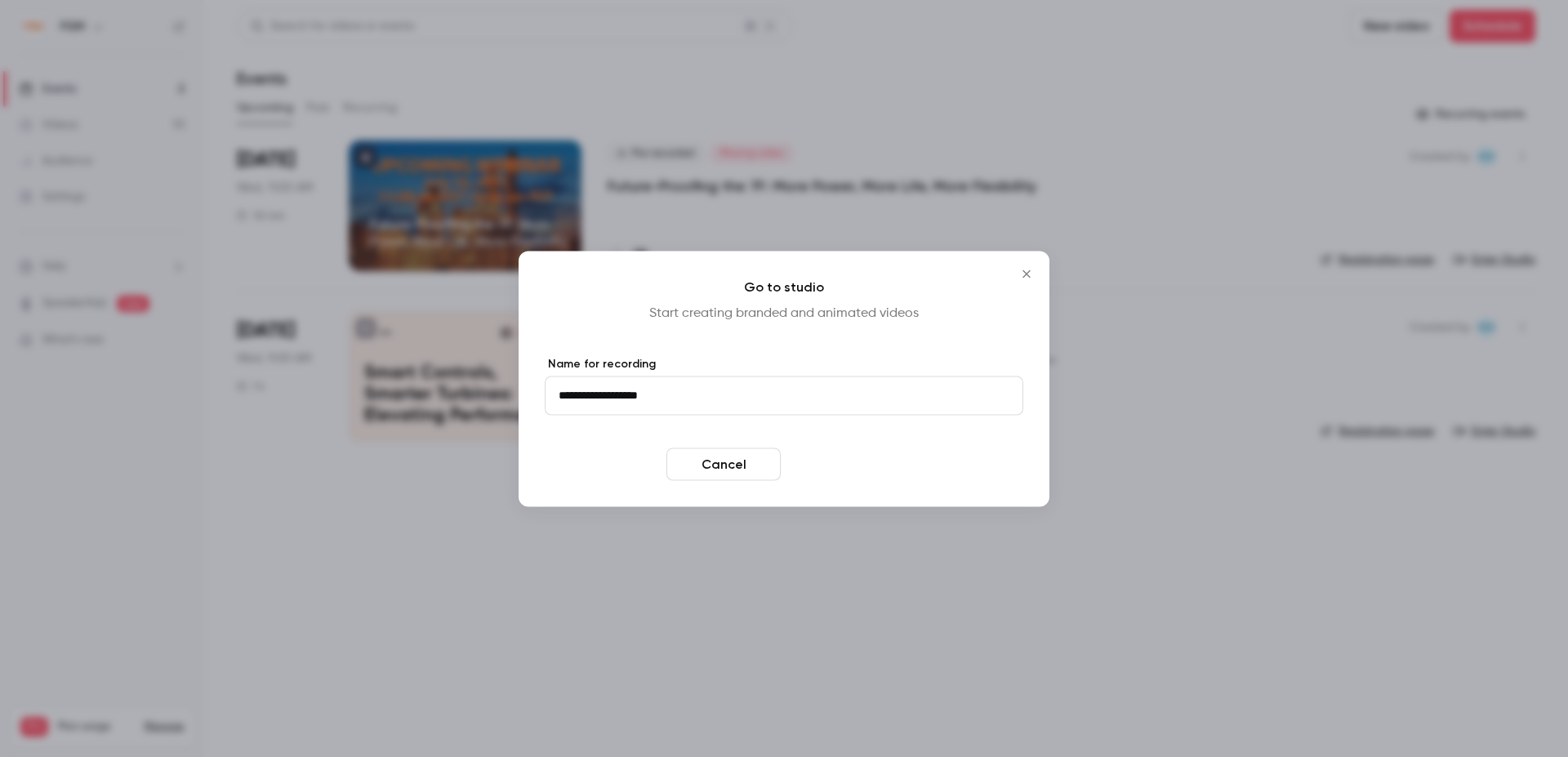 type on "**********" 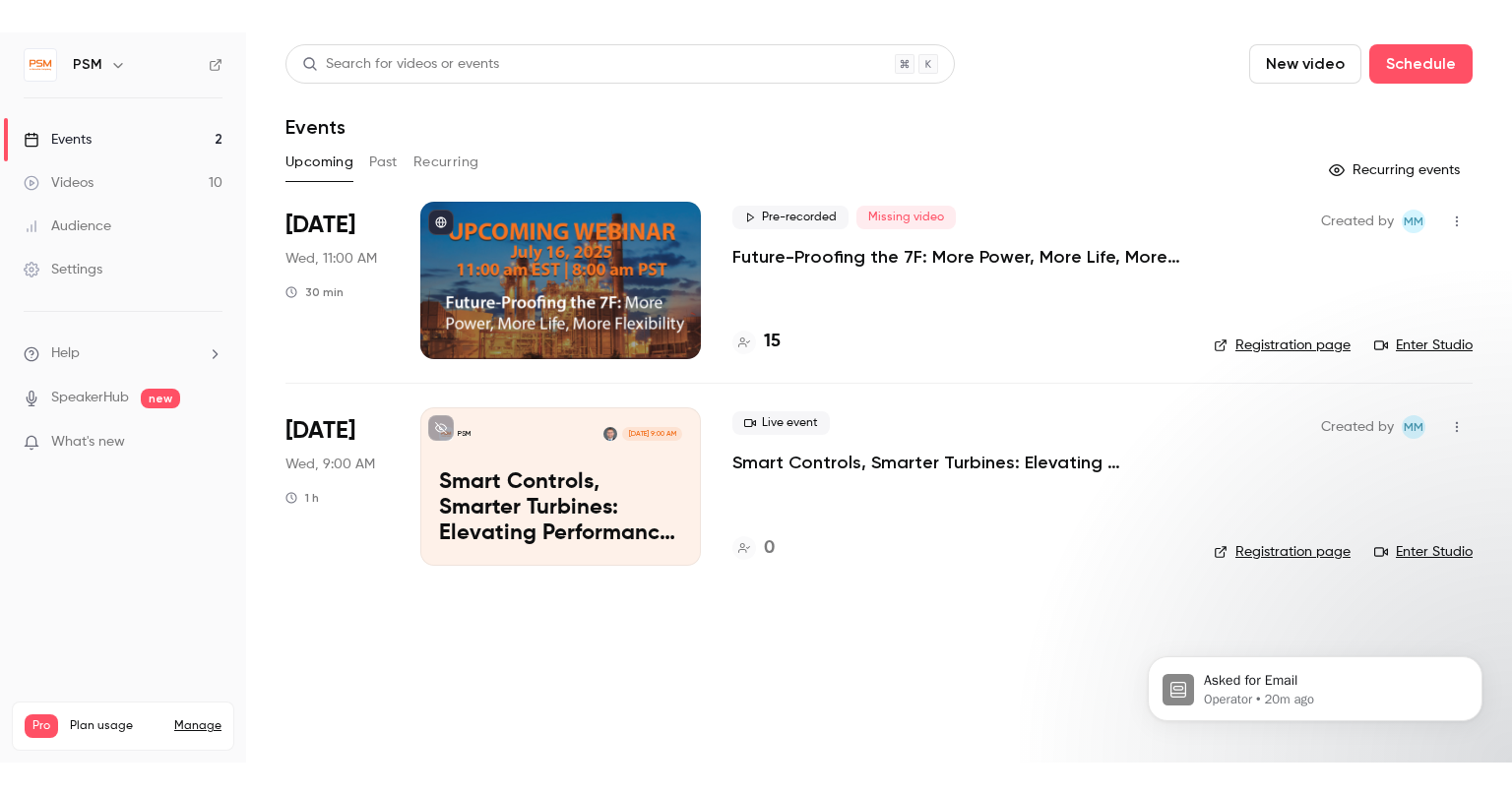 scroll, scrollTop: 0, scrollLeft: 0, axis: both 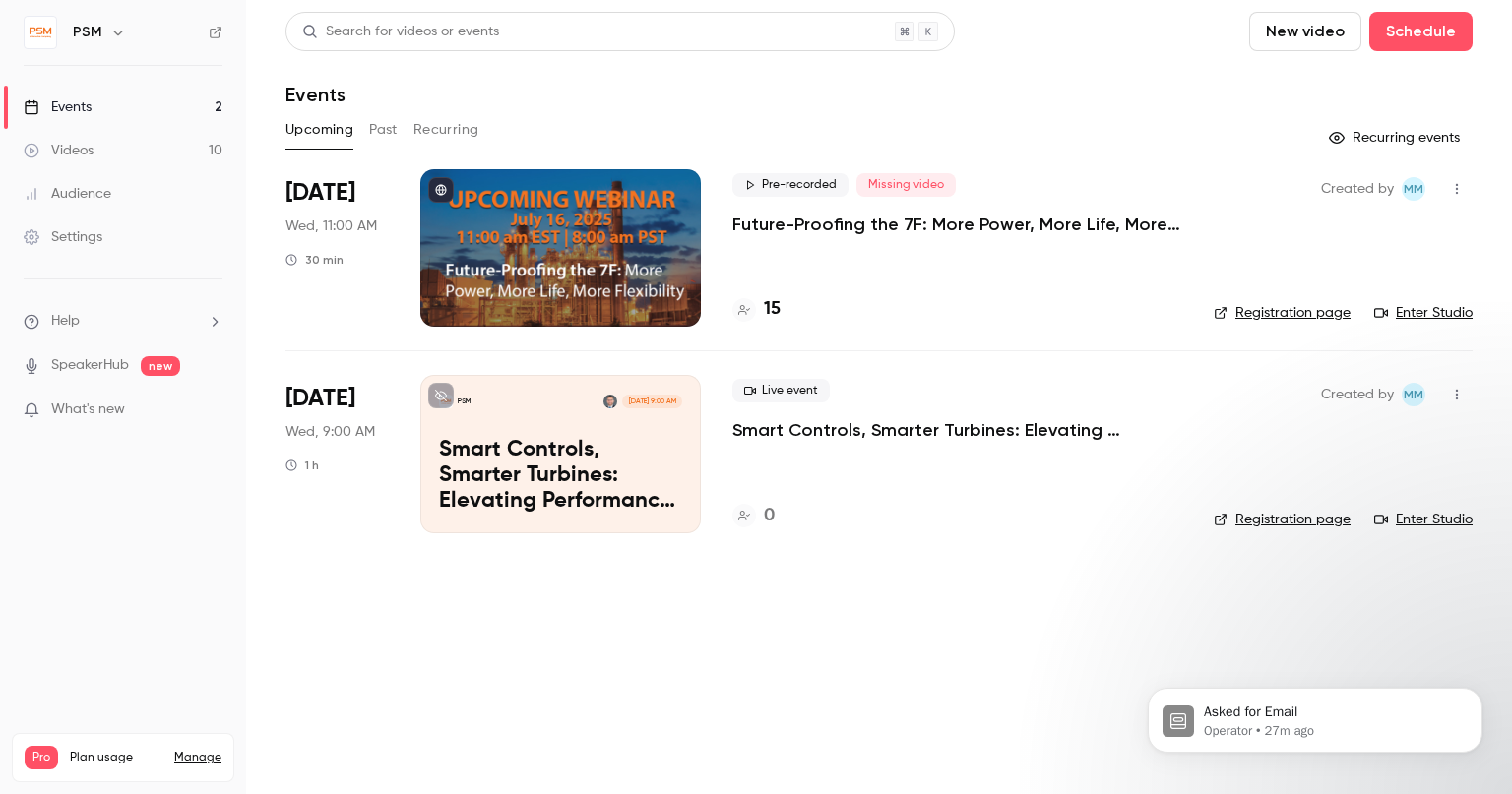 click at bounding box center [560, 248] 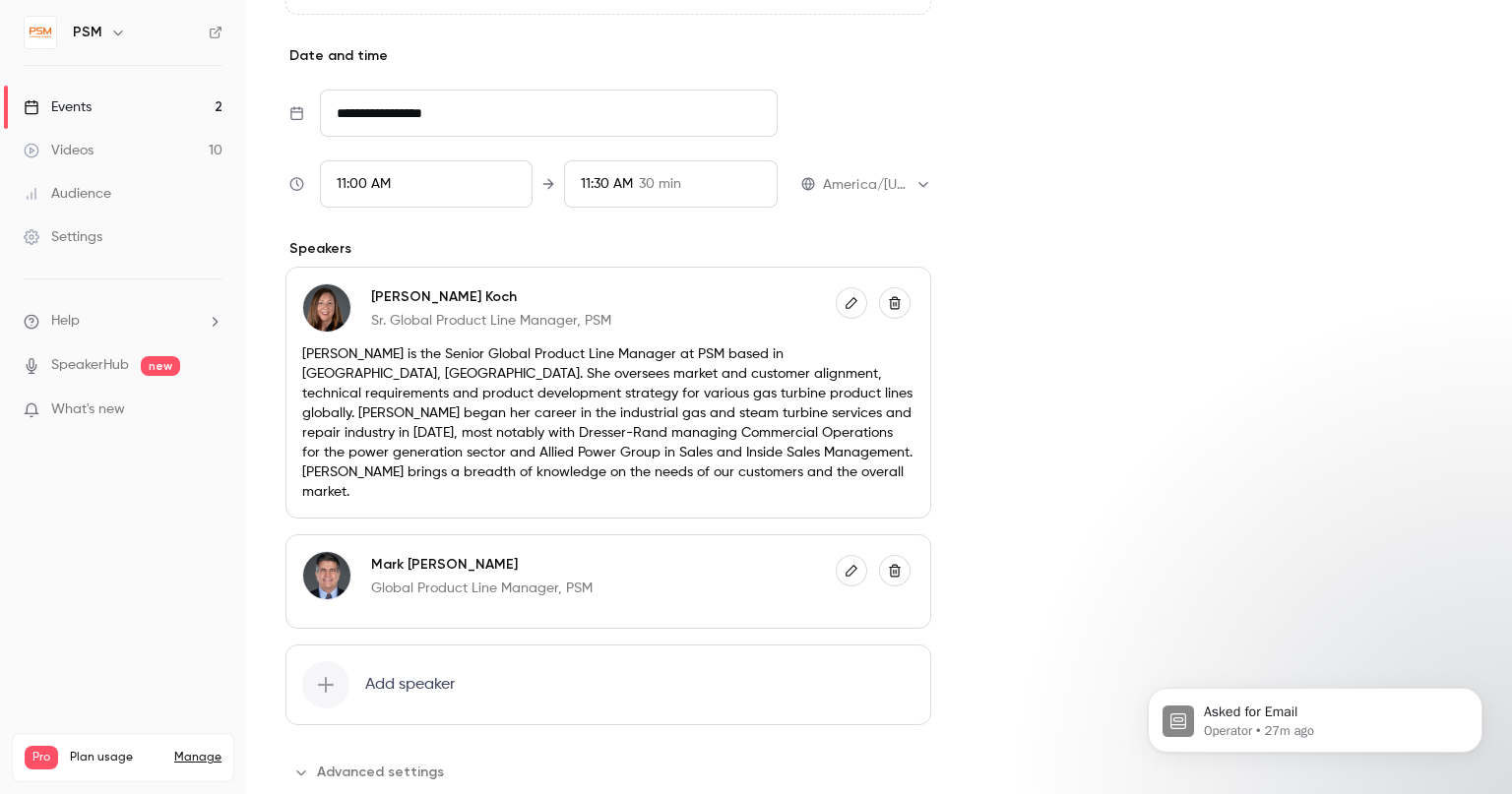 scroll, scrollTop: 1285, scrollLeft: 0, axis: vertical 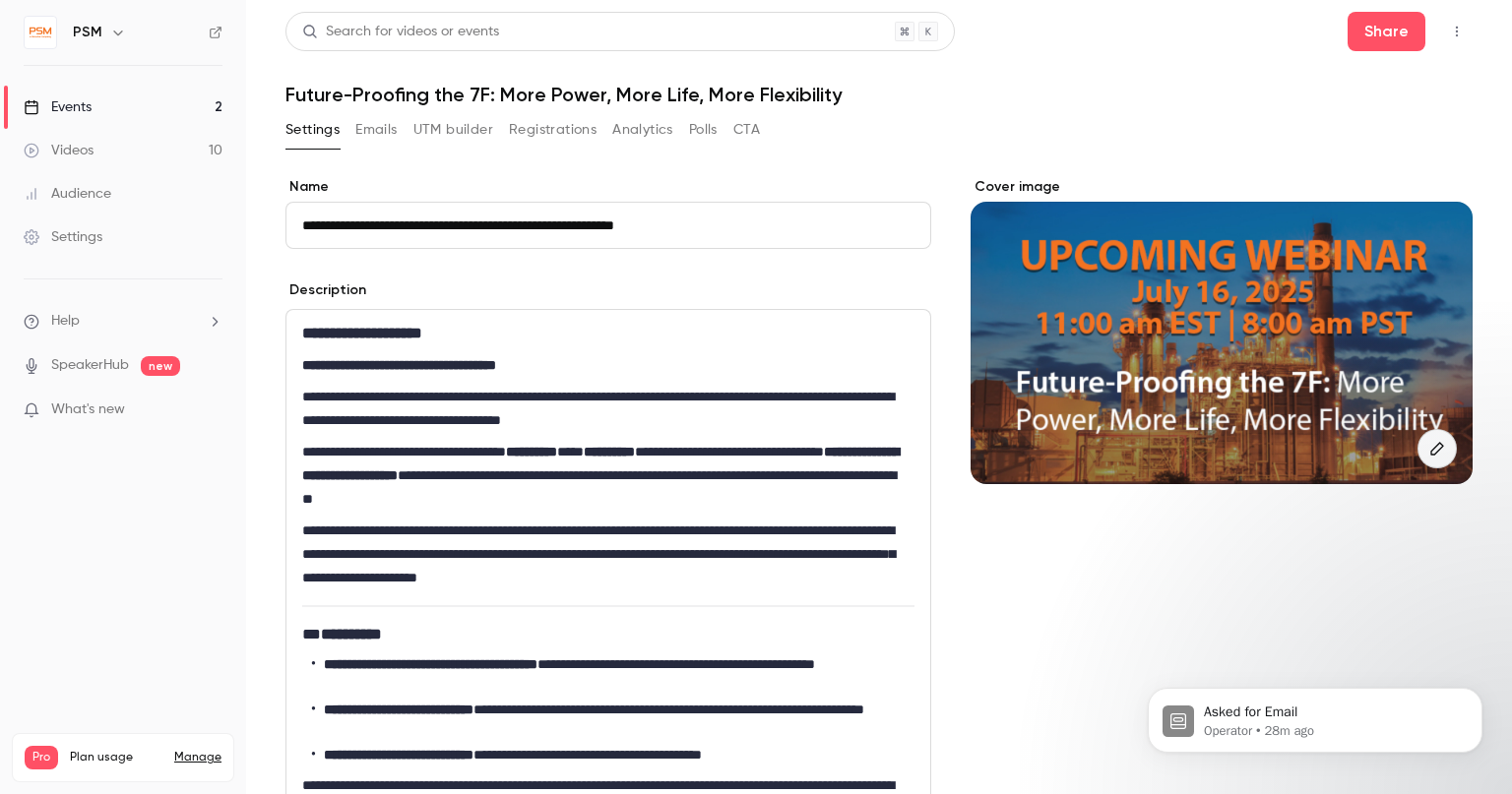 click on "Emails" at bounding box center (376, 130) 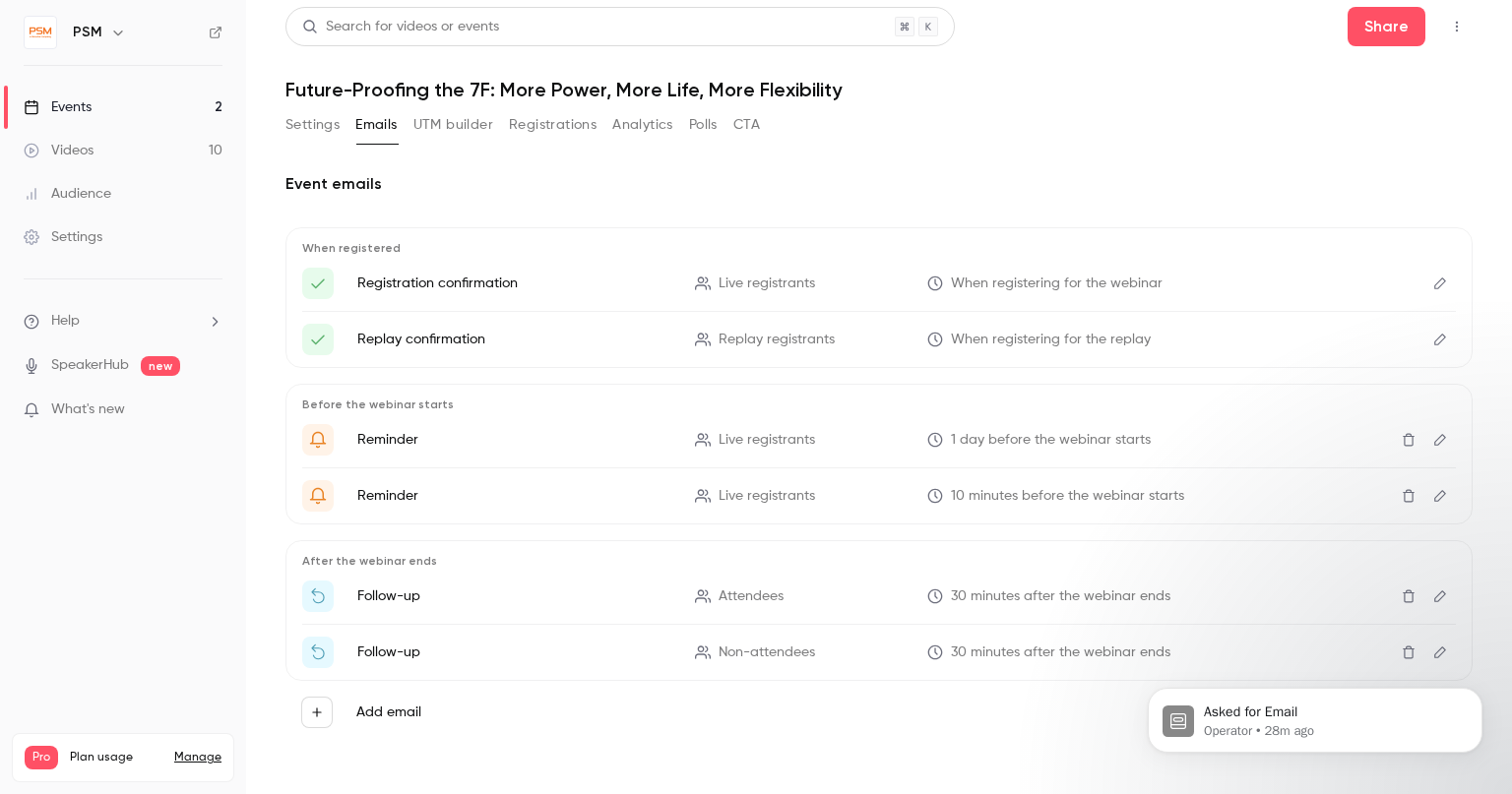 scroll, scrollTop: 0, scrollLeft: 0, axis: both 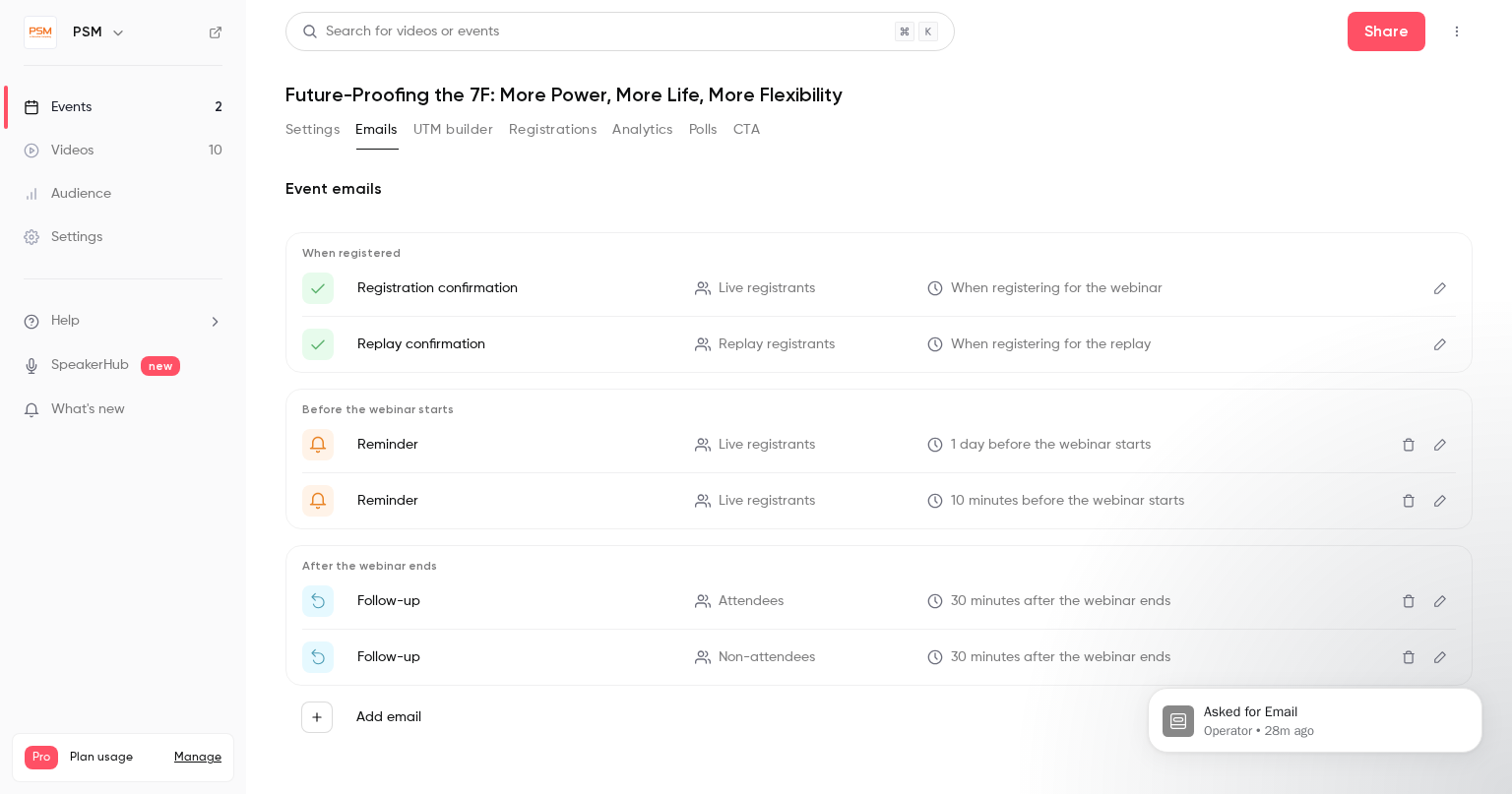 click on "Registrations" at bounding box center (552, 130) 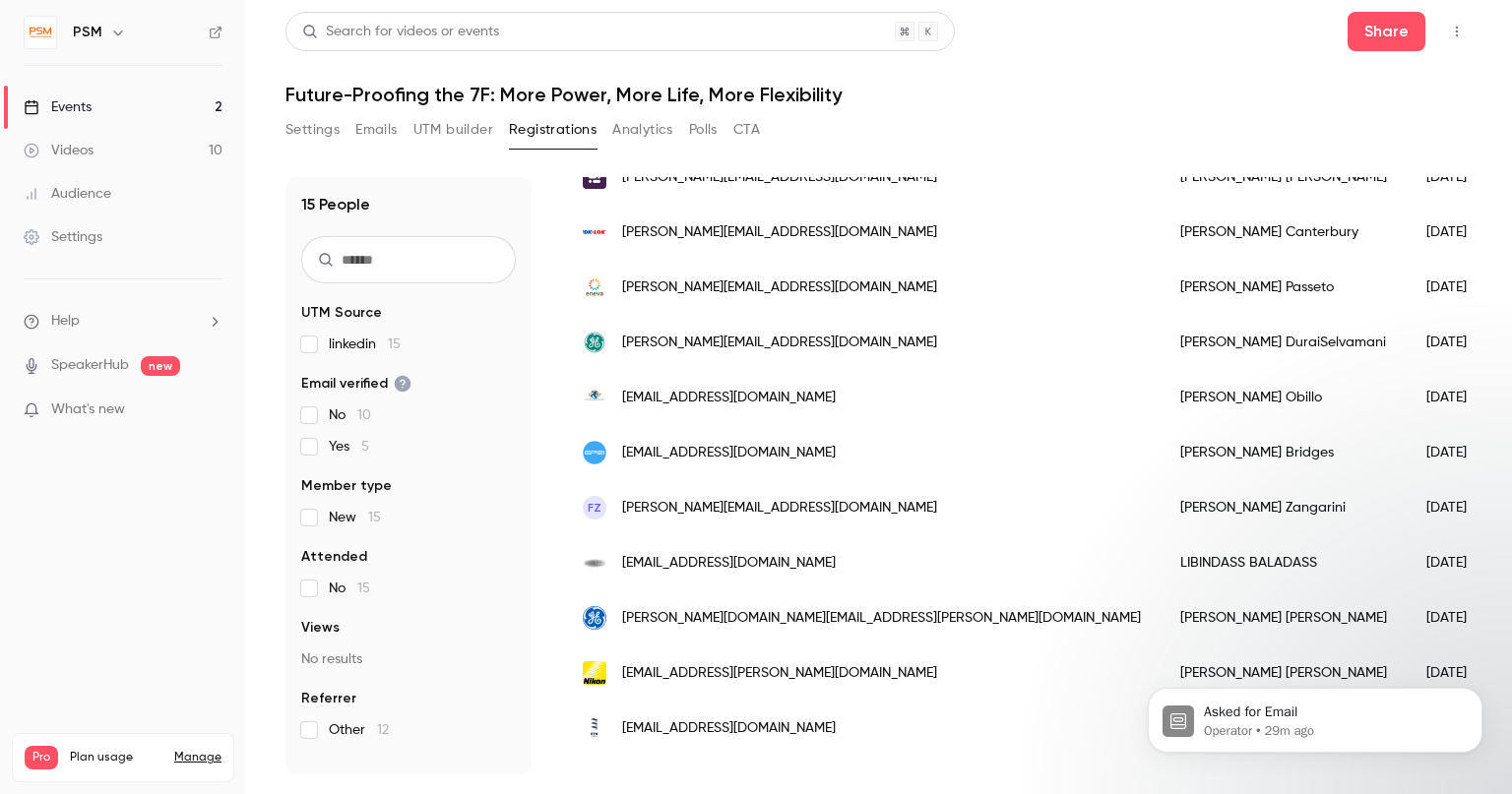 scroll, scrollTop: 433, scrollLeft: 0, axis: vertical 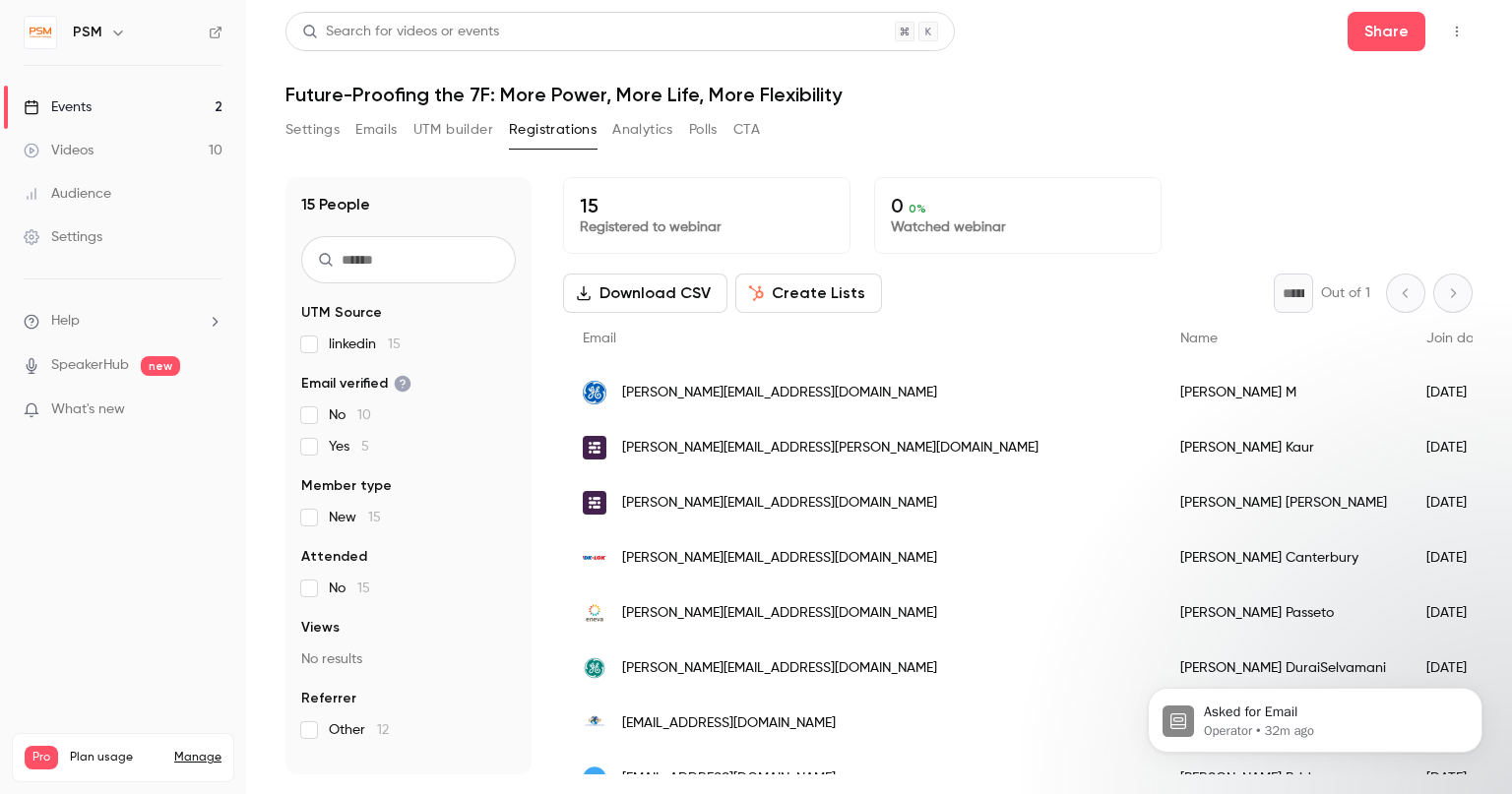 click on "[PERSON_NAME][EMAIL_ADDRESS][DOMAIN_NAME]" at bounding box center [861, 393] 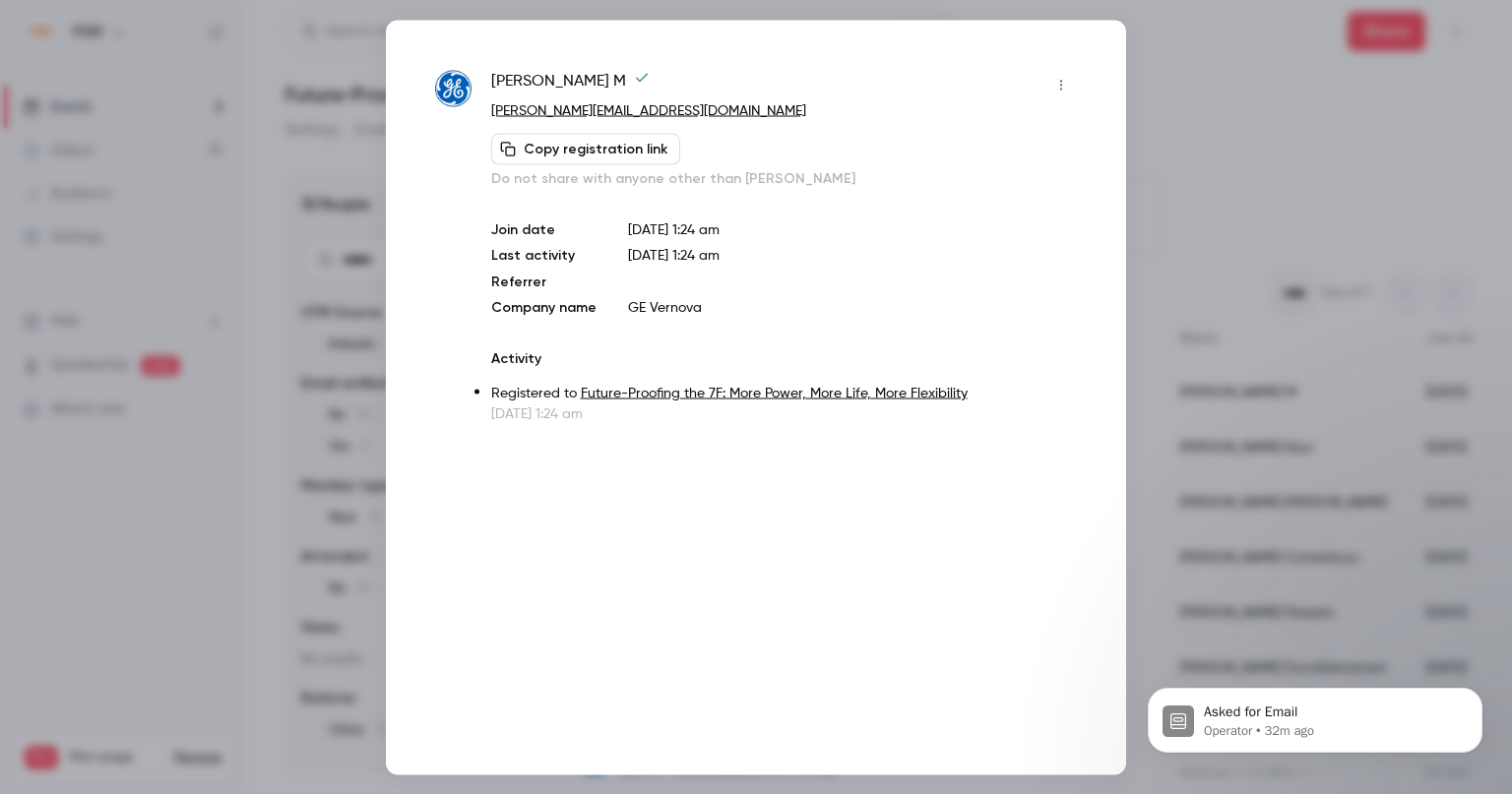click 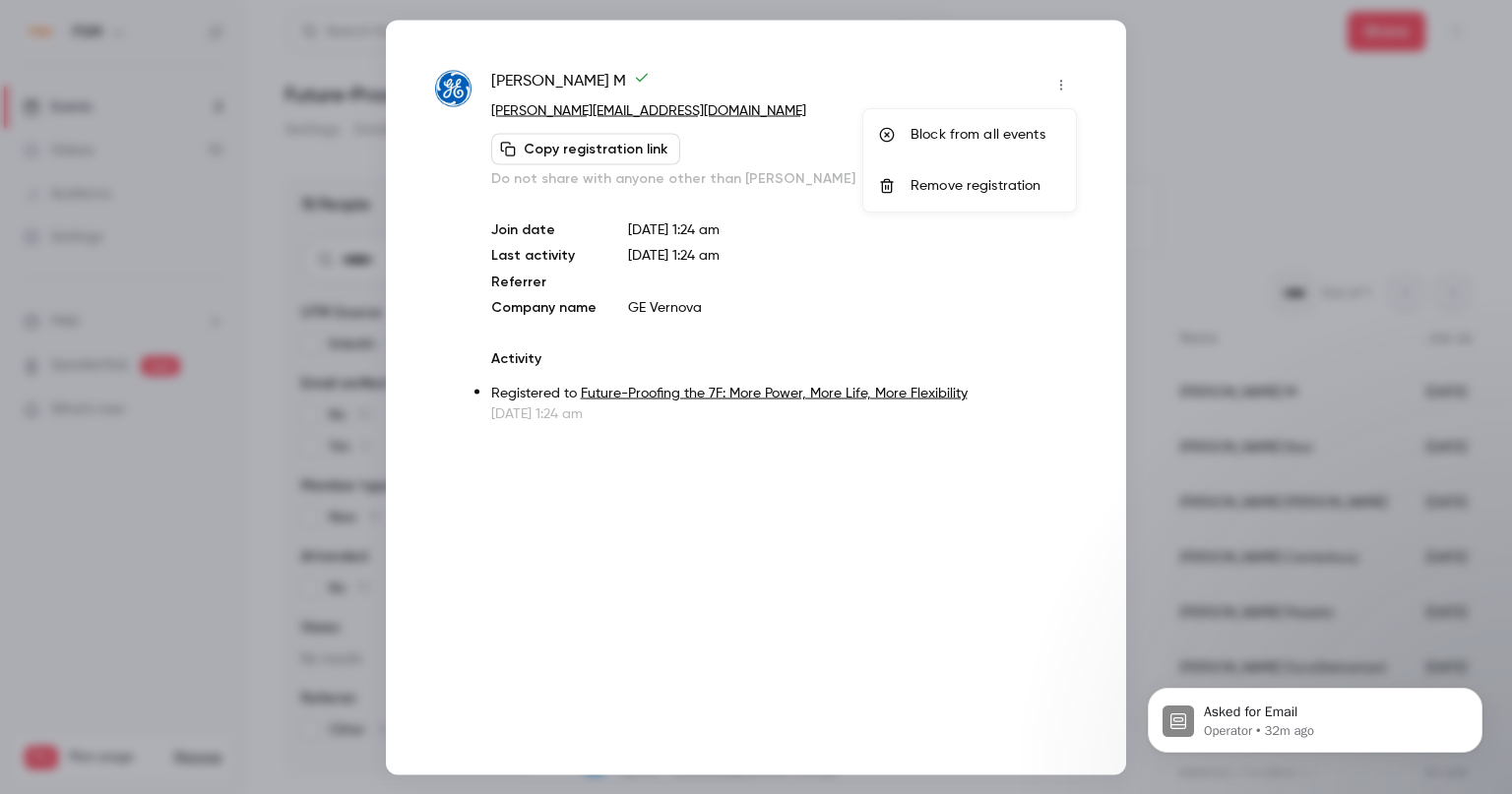 click on "Block from all events" at bounding box center [985, 135] 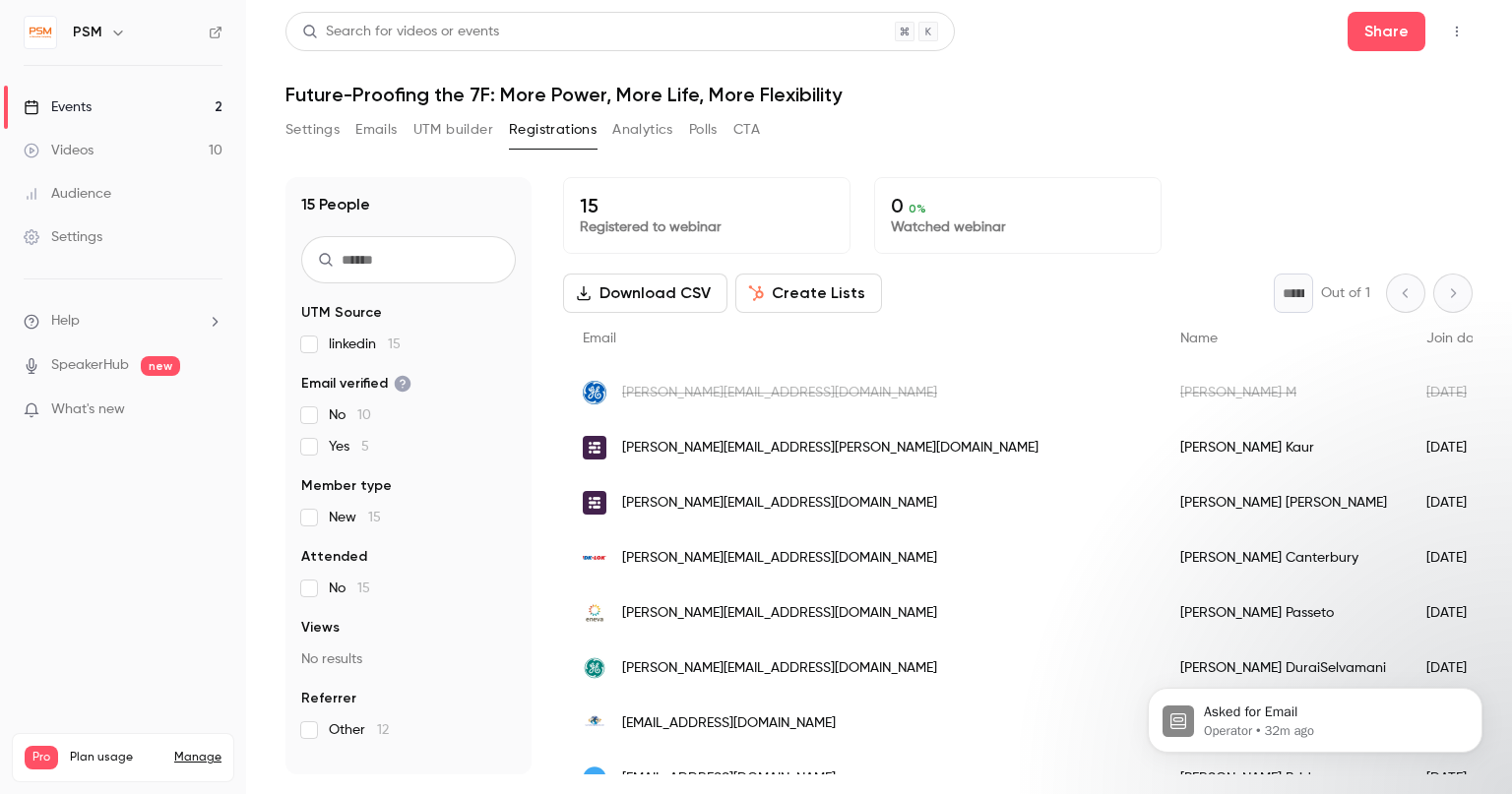 click on "[PERSON_NAME]" at bounding box center [1284, 668] 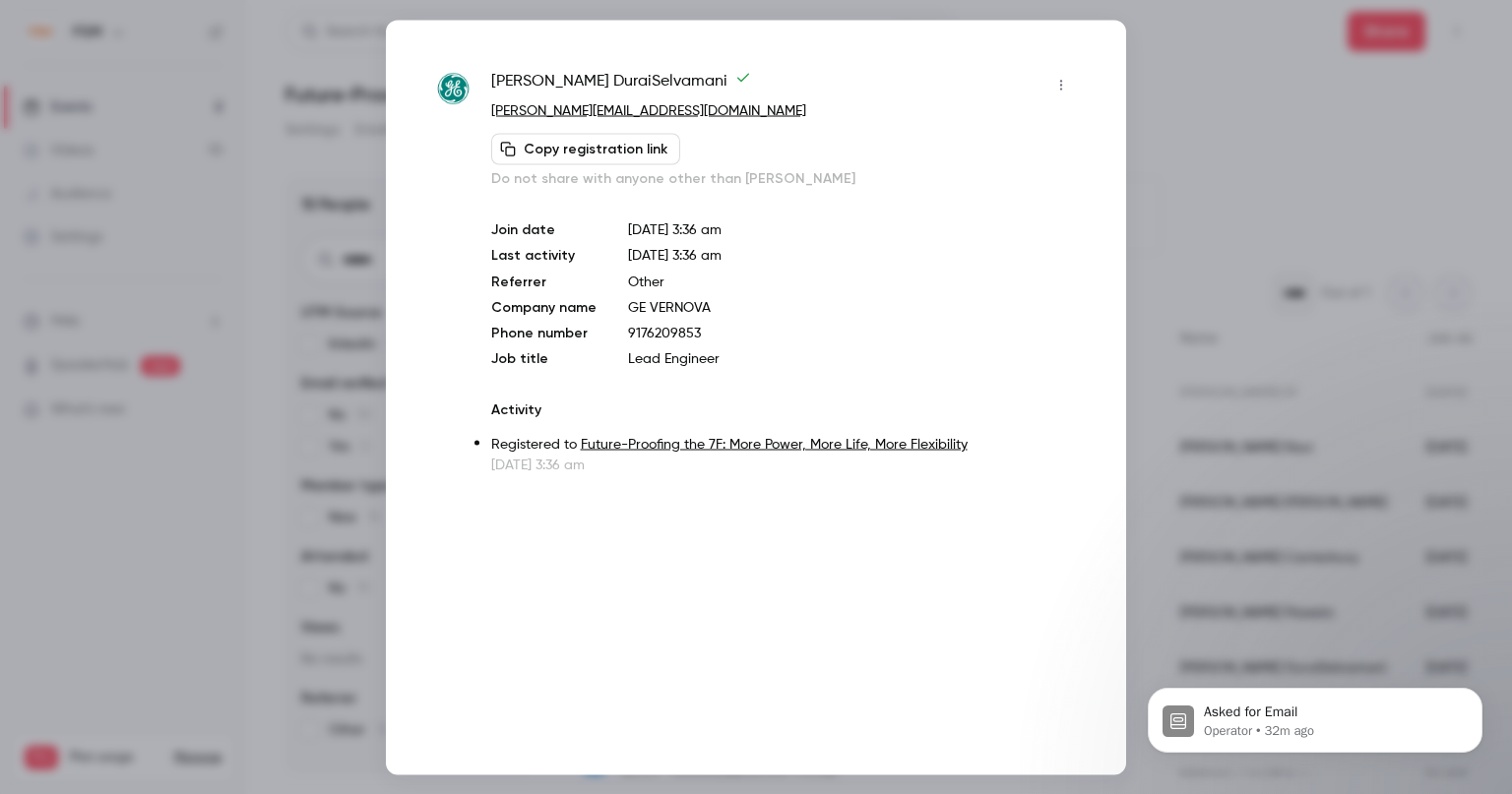 click 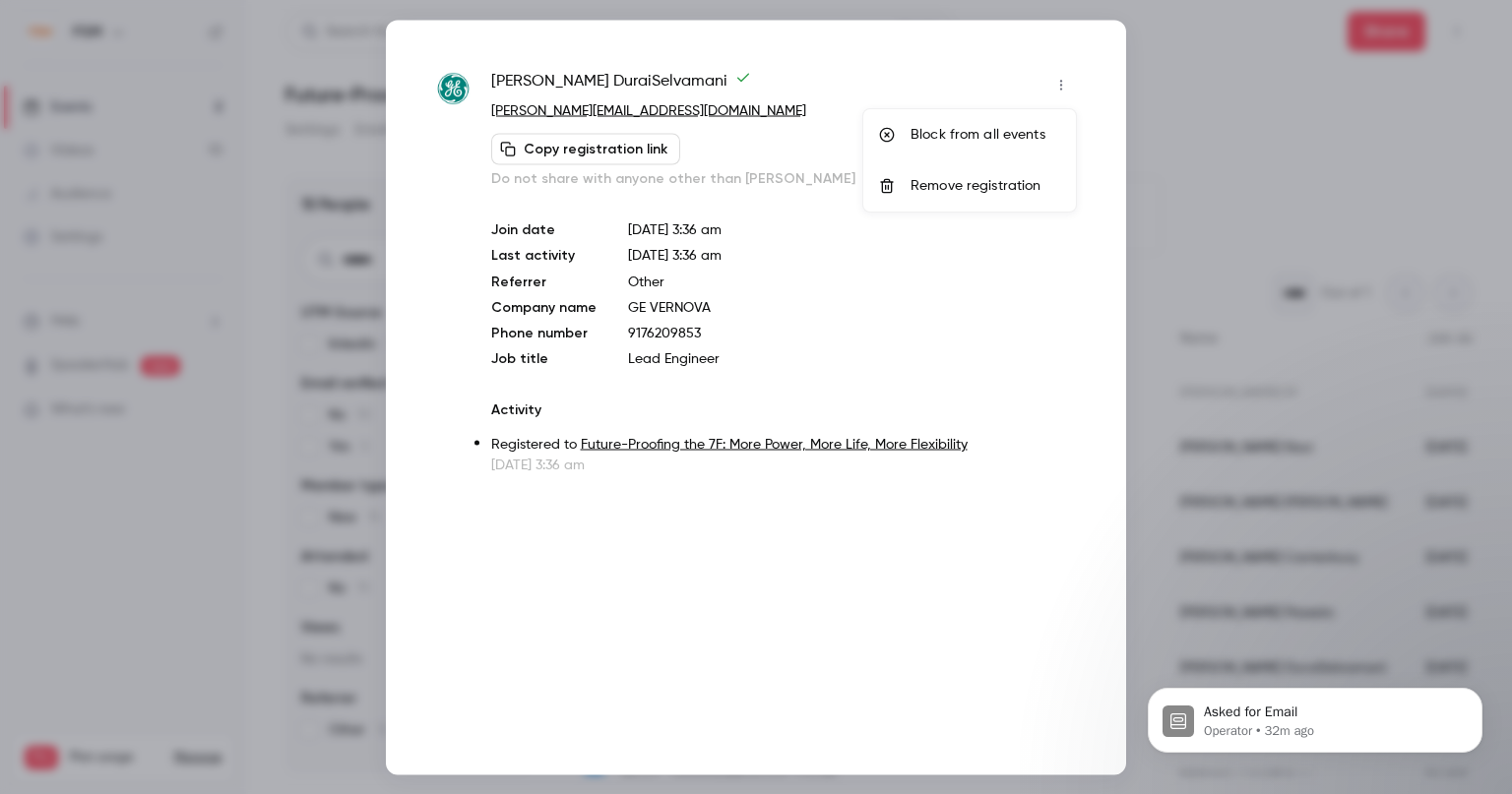 click on "Block from all events" at bounding box center (985, 135) 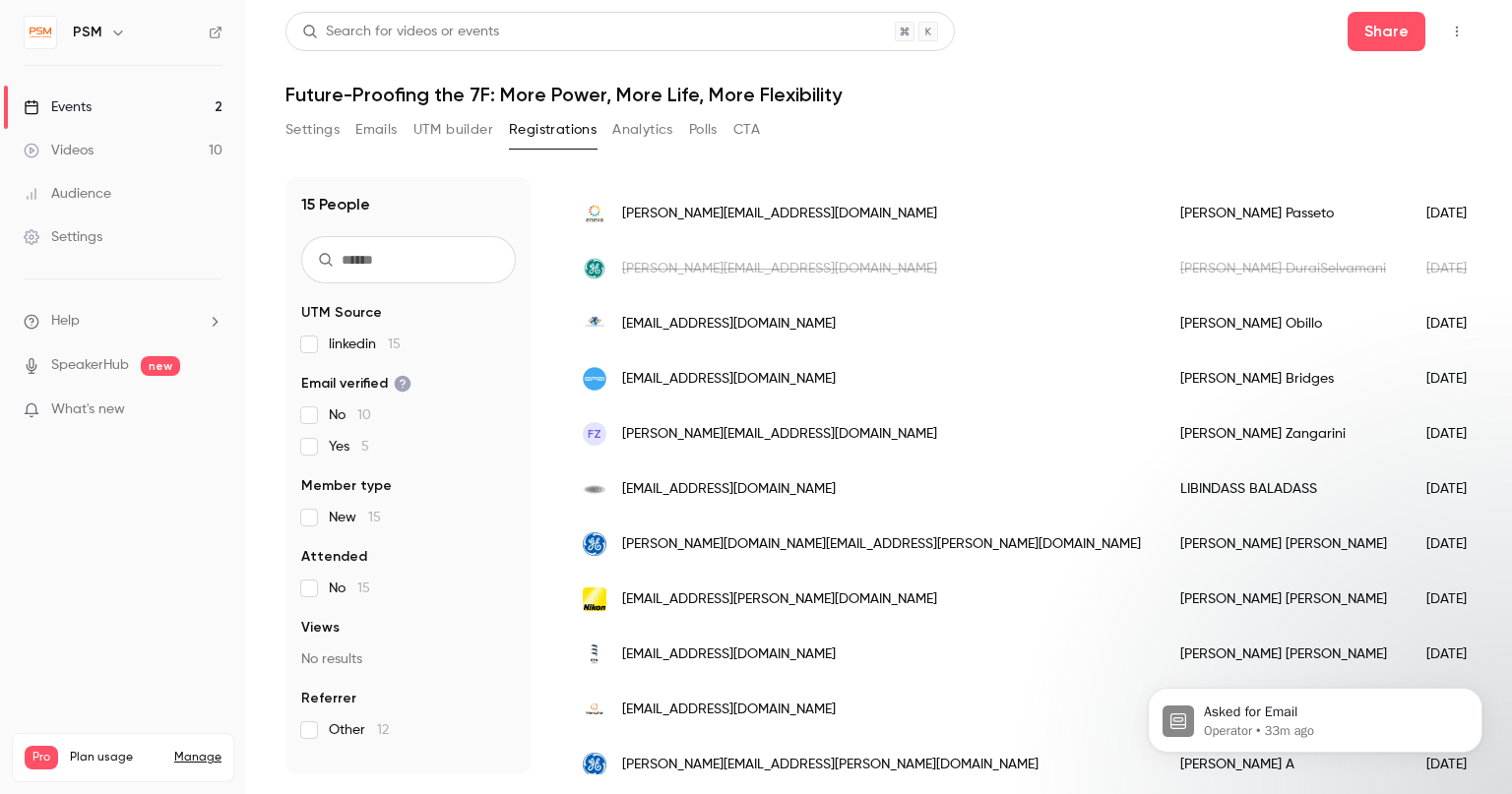 scroll, scrollTop: 433, scrollLeft: 0, axis: vertical 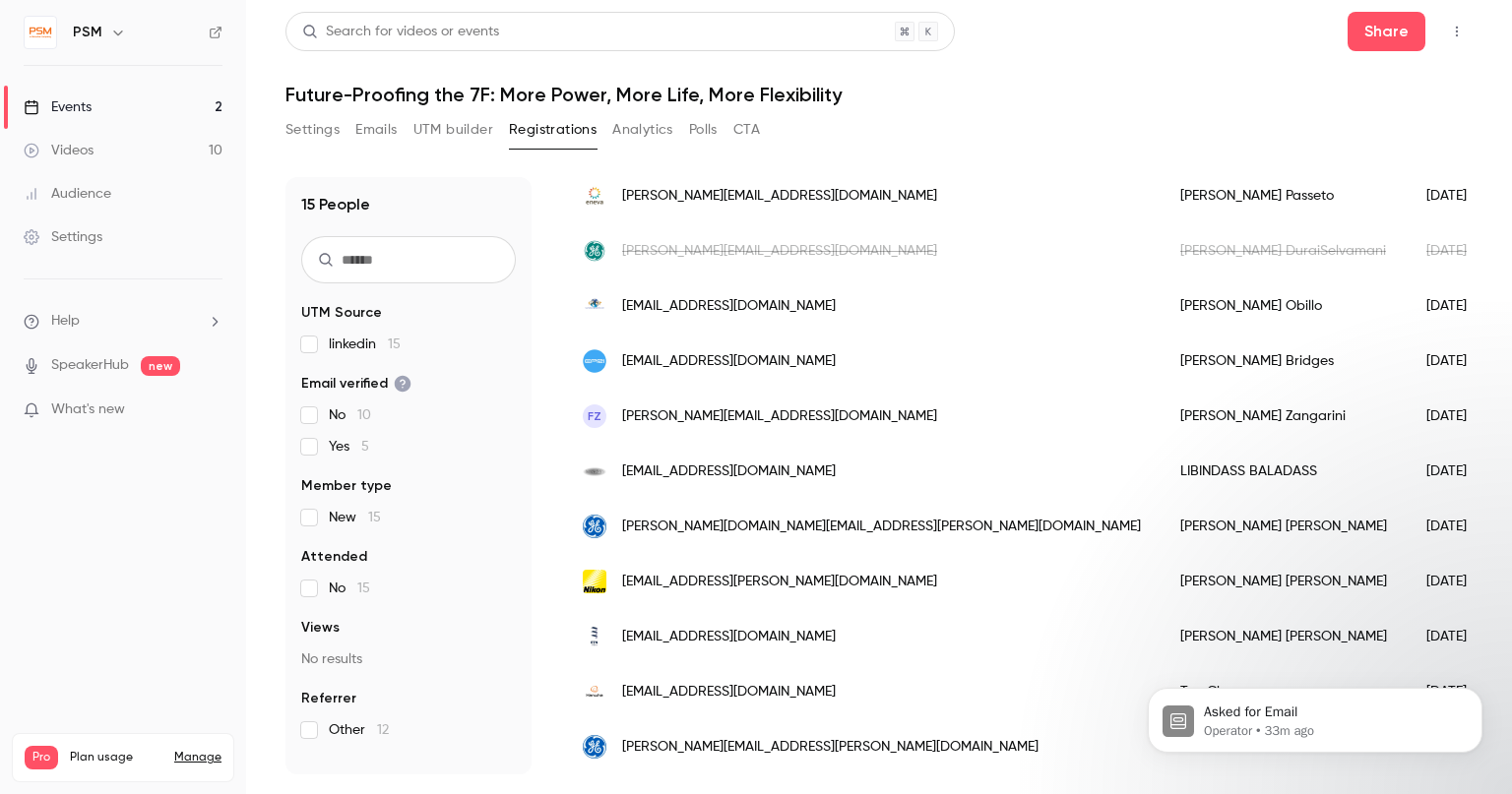 click on "[PERSON_NAME][DOMAIN_NAME][EMAIL_ADDRESS][PERSON_NAME][DOMAIN_NAME]" at bounding box center (861, 526) 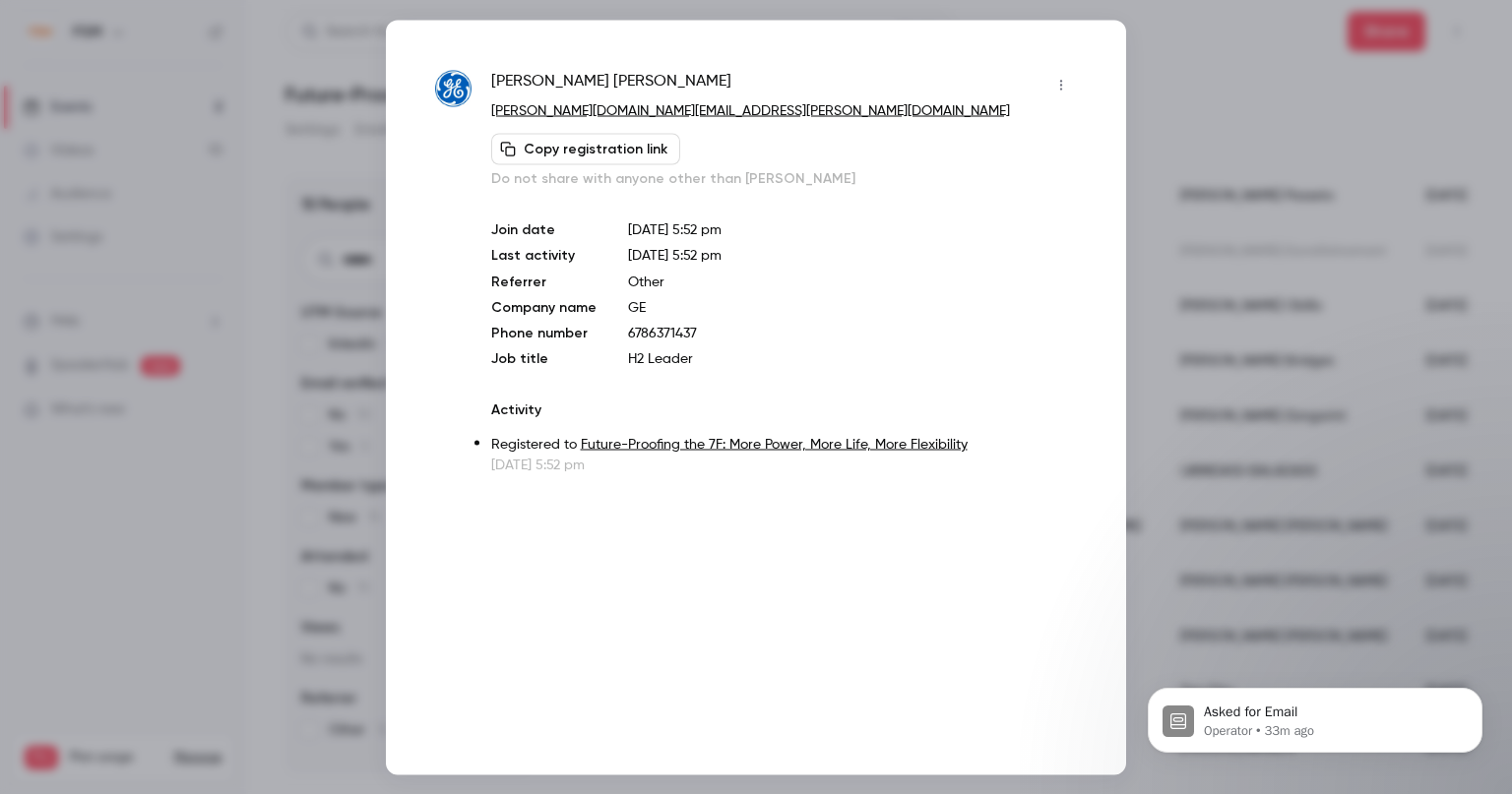 click 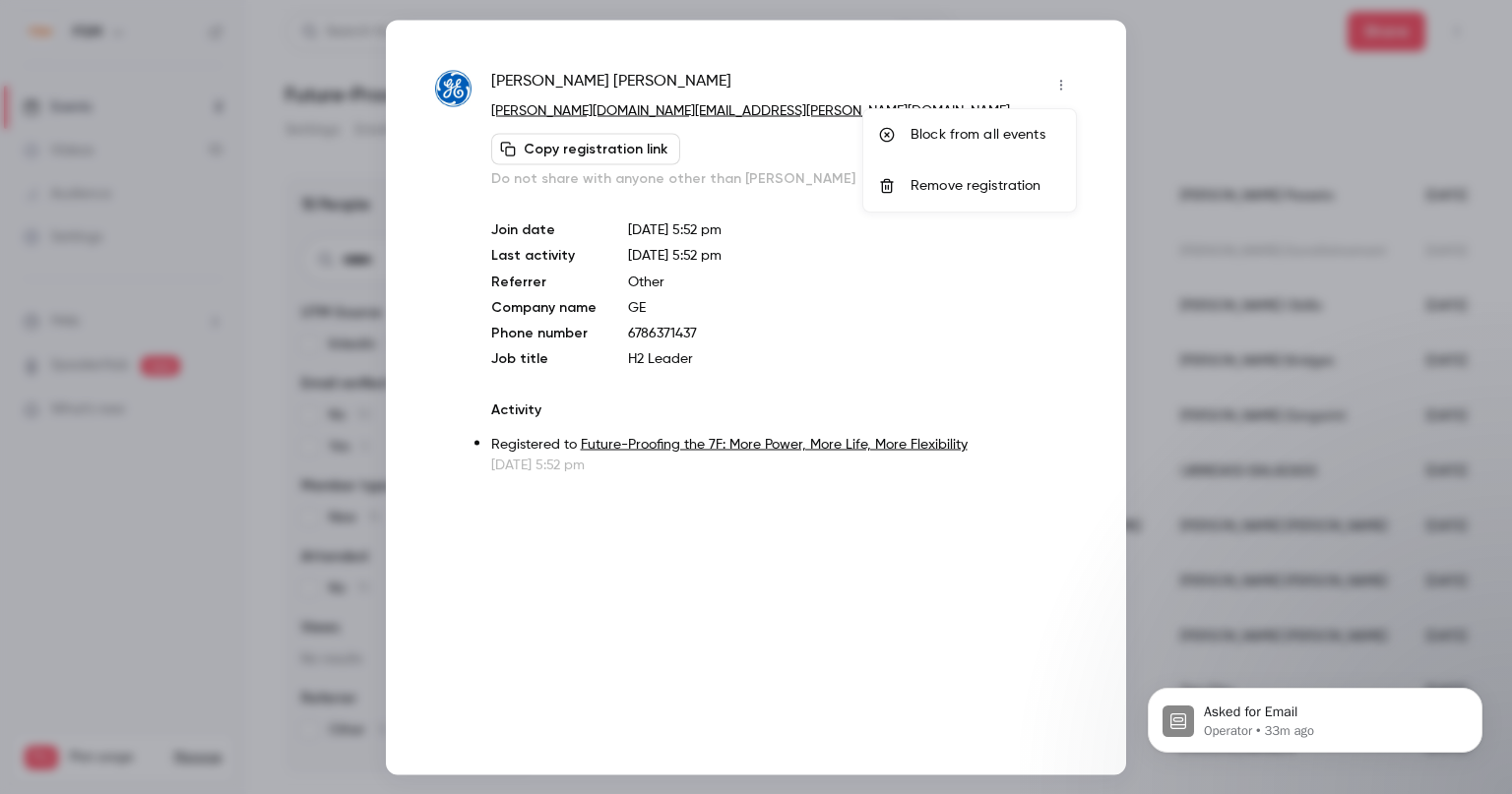 click on "Block from all events" at bounding box center (985, 135) 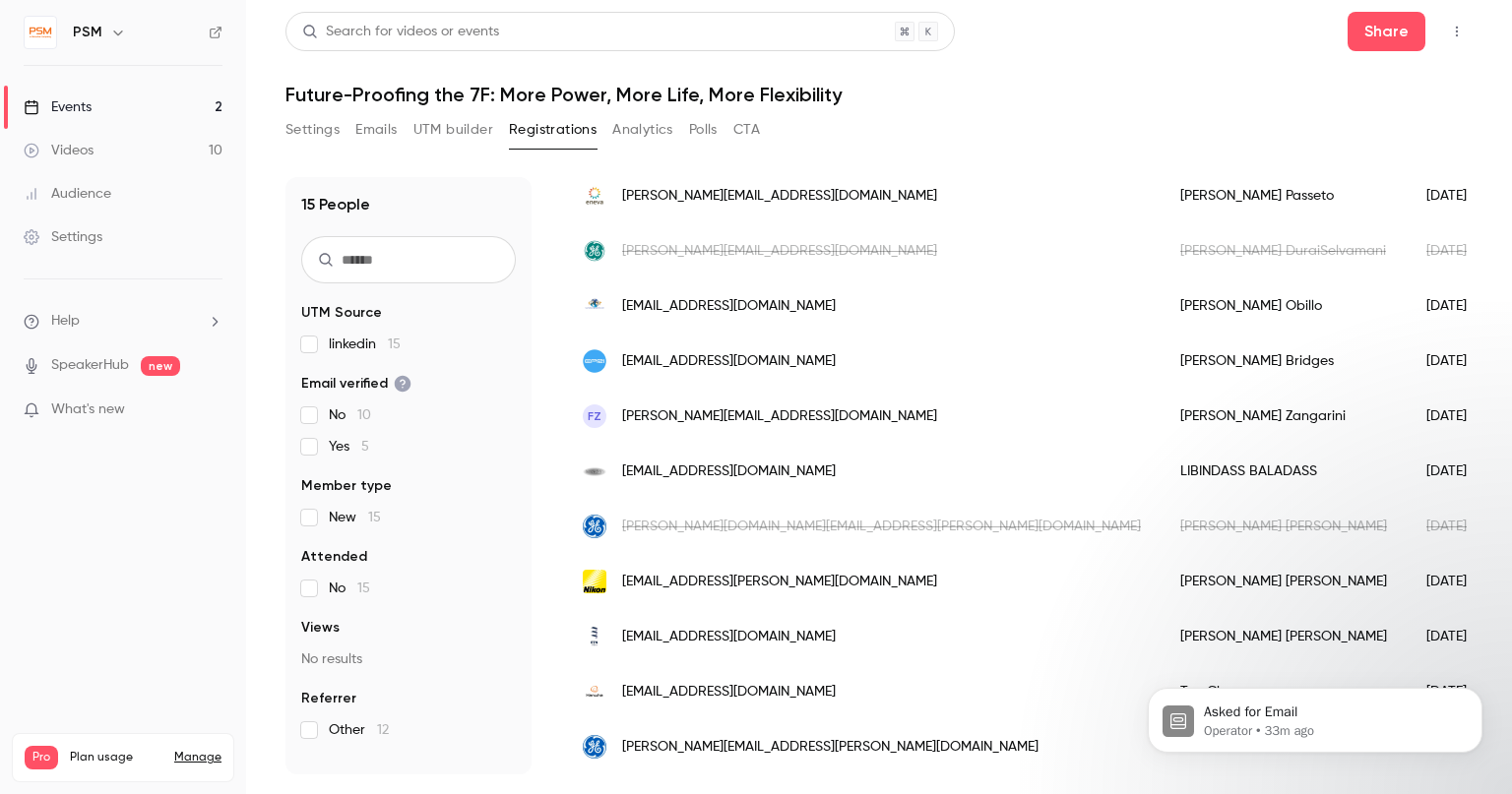 click on "[PERSON_NAME][EMAIL_ADDRESS][PERSON_NAME][DOMAIN_NAME]" at bounding box center (830, 747) 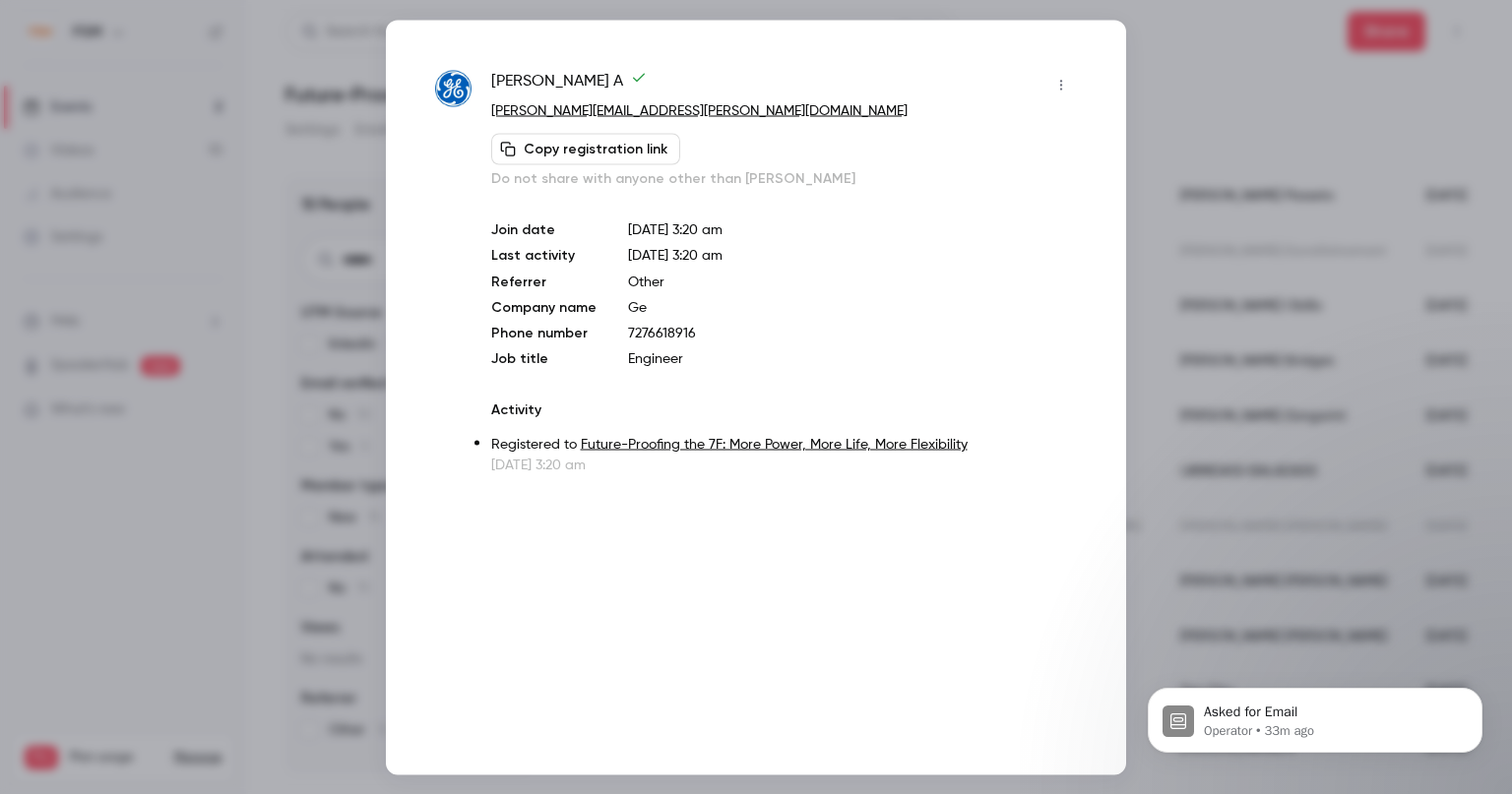 click at bounding box center [756, 397] 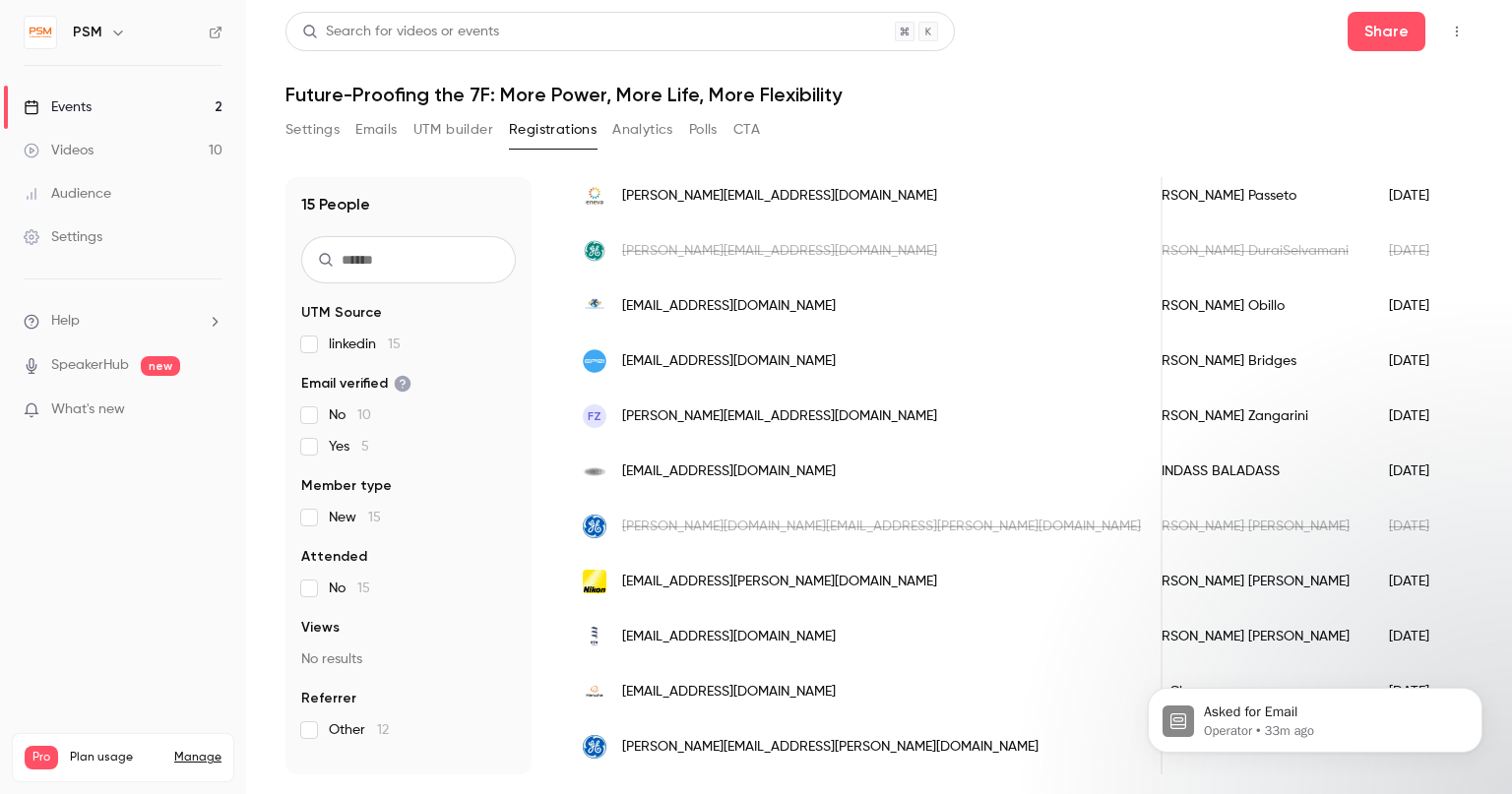 scroll, scrollTop: 0, scrollLeft: 0, axis: both 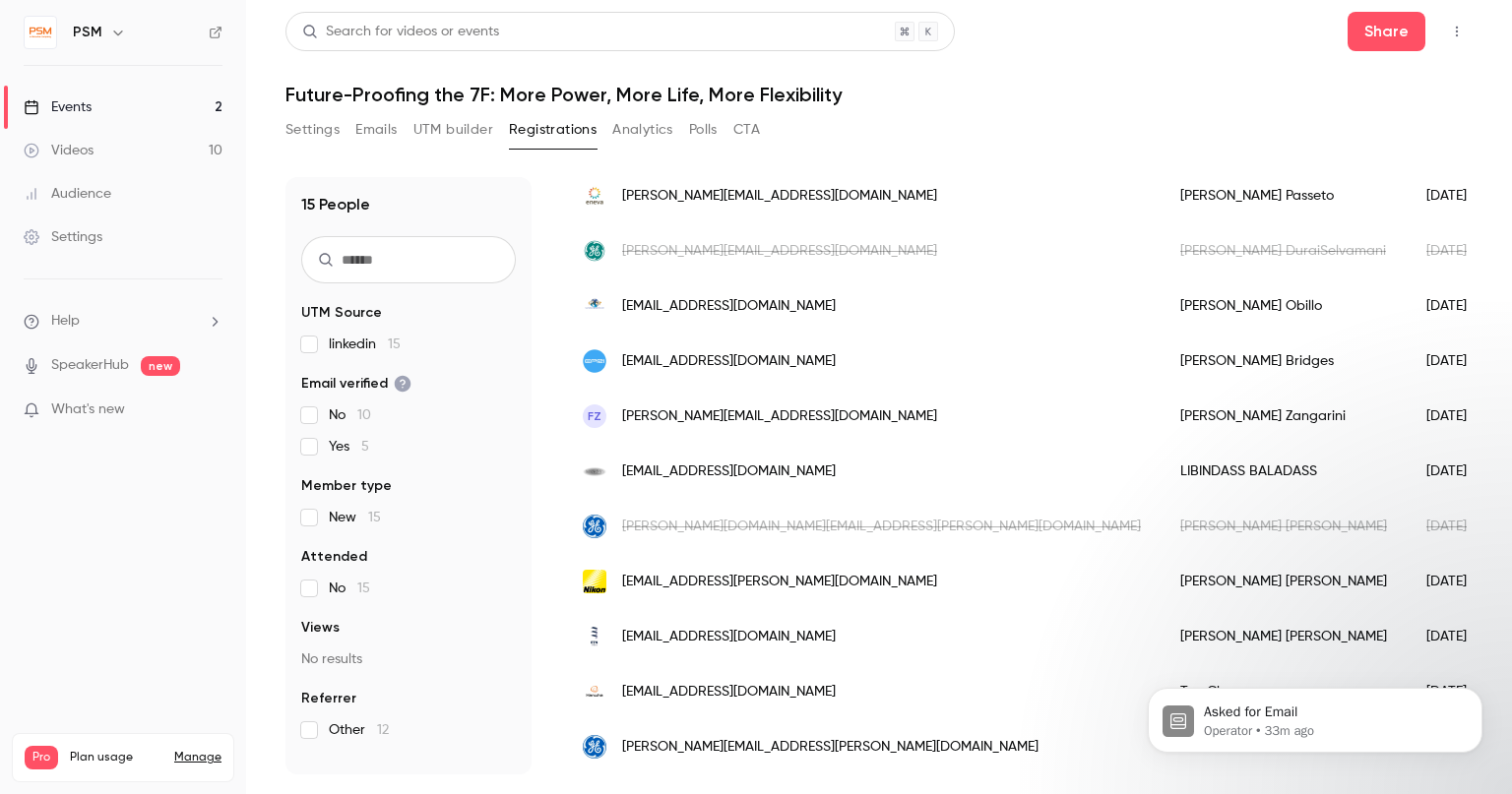 click on "[PERSON_NAME][EMAIL_ADDRESS][PERSON_NAME][DOMAIN_NAME]" at bounding box center (830, 747) 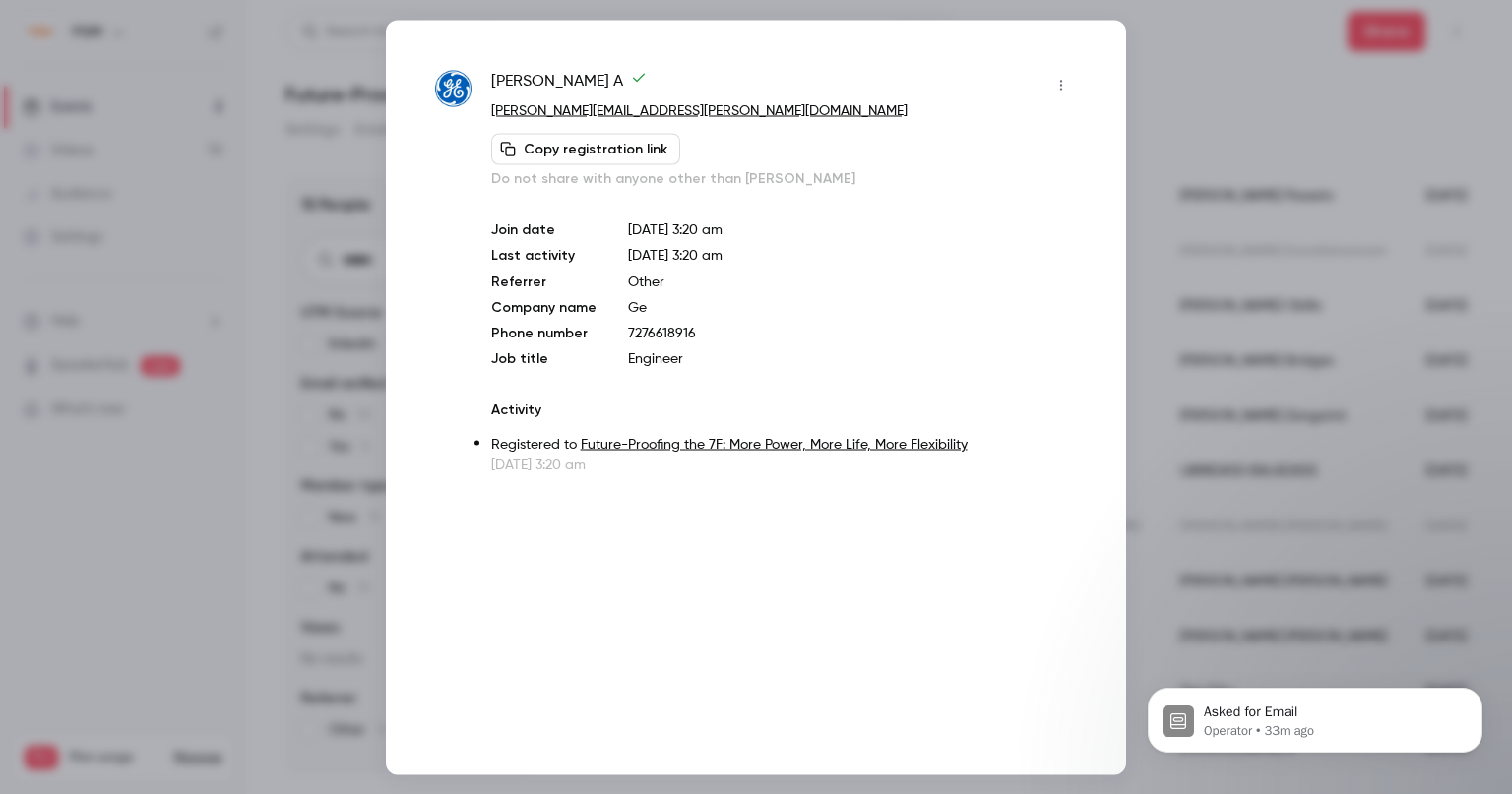 click at bounding box center (1061, 85) 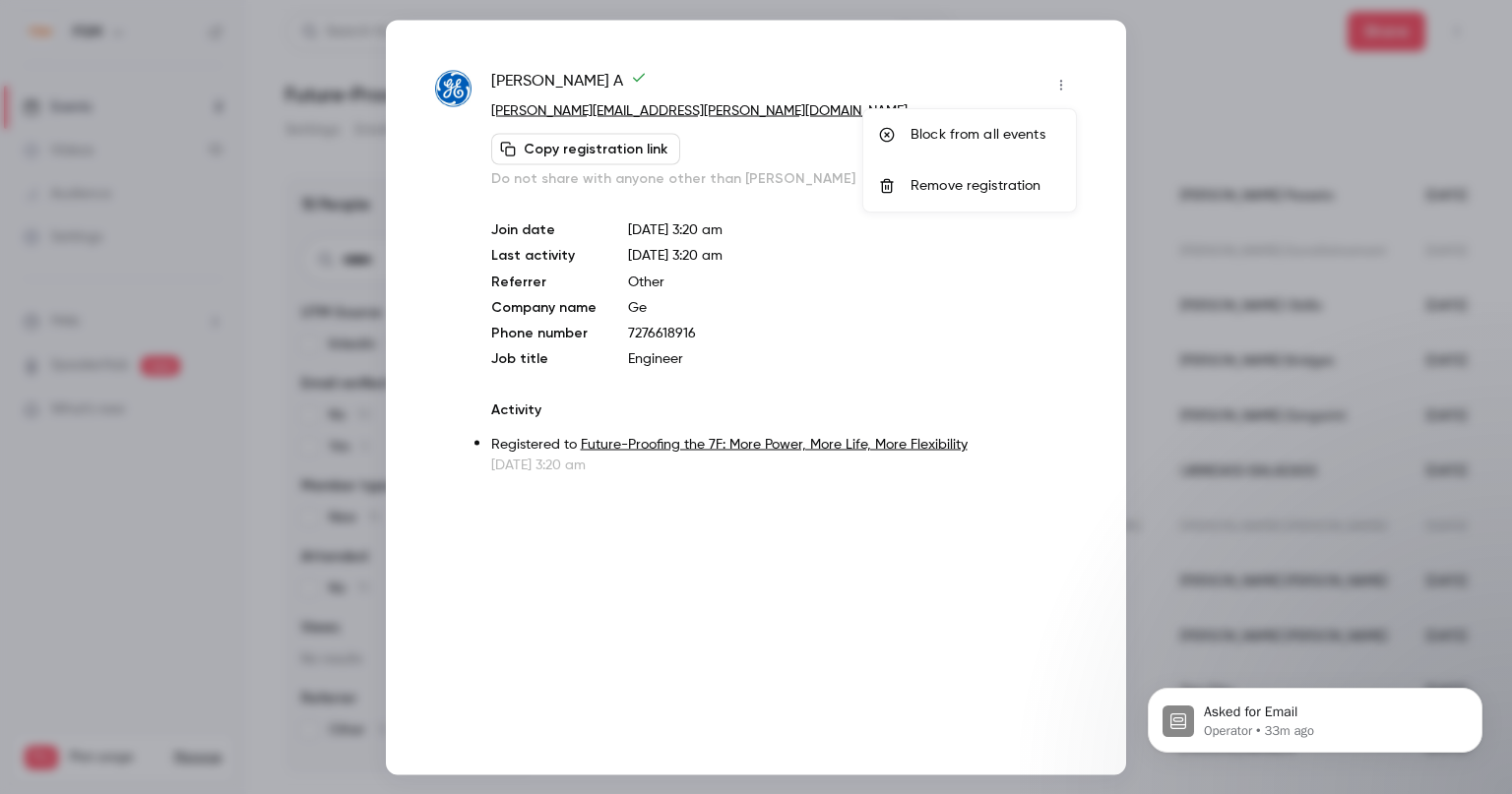 click on "Block from all events" at bounding box center [985, 135] 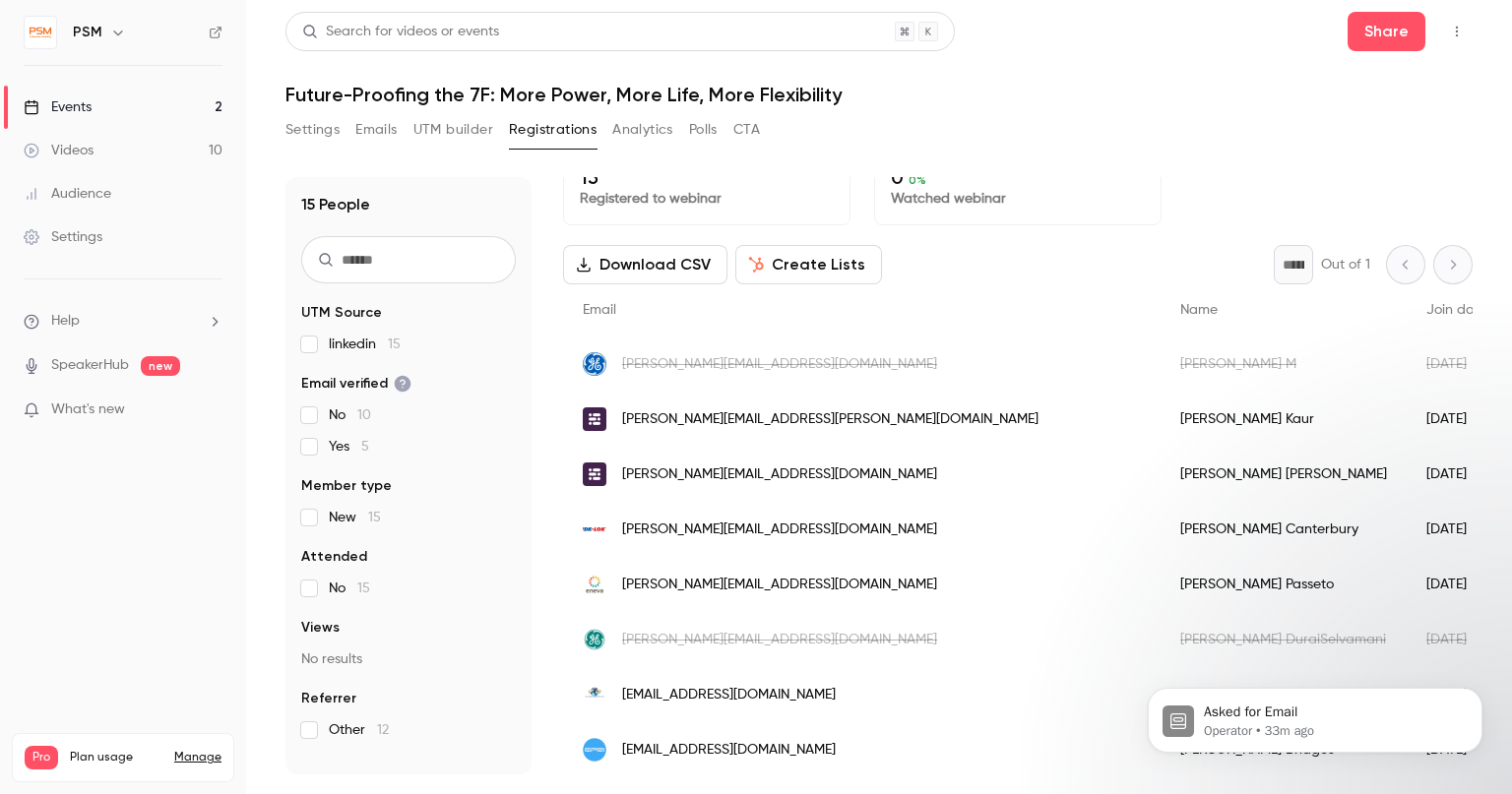 scroll, scrollTop: 0, scrollLeft: 0, axis: both 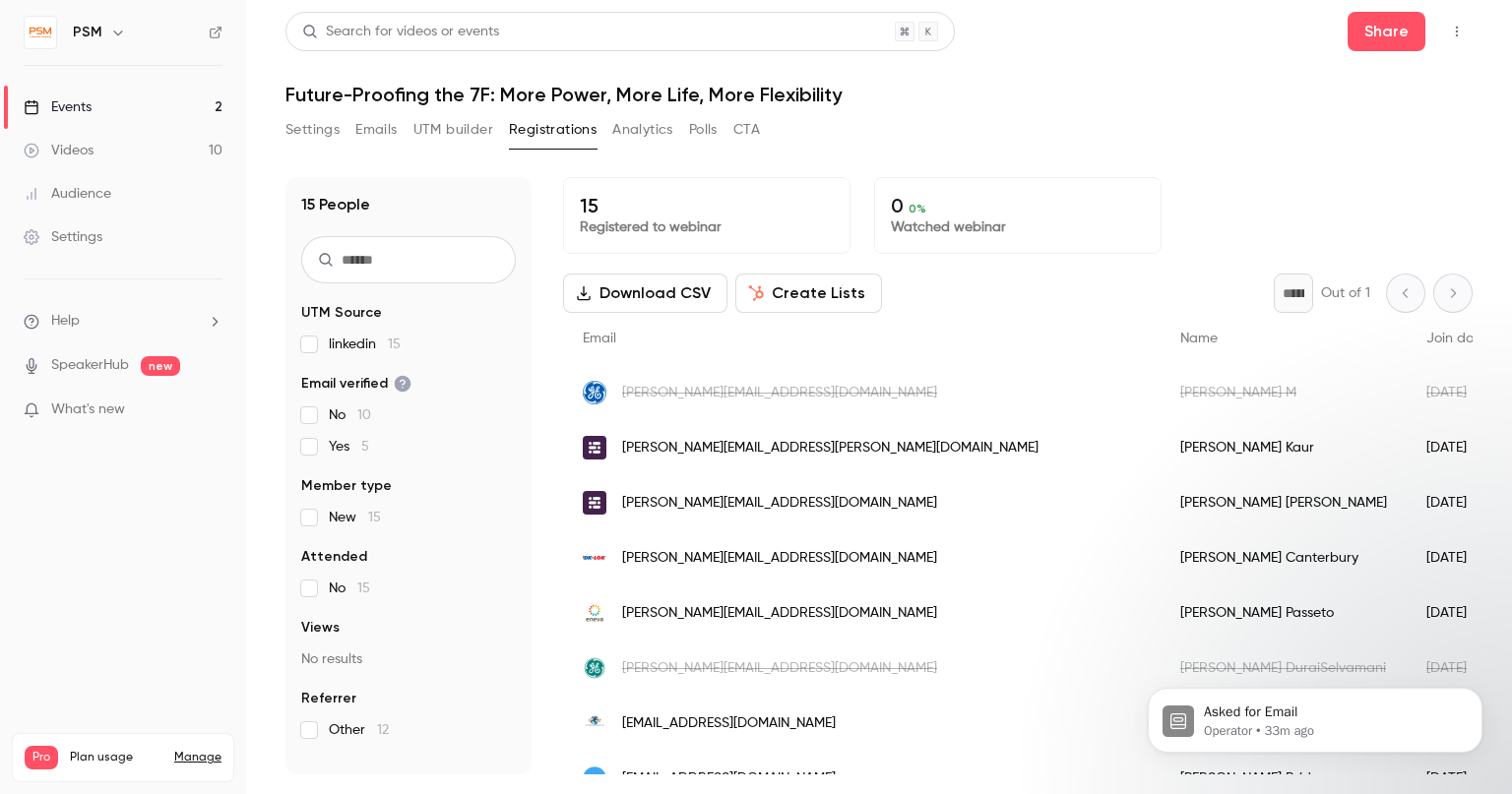 click on "Search for videos or events Share Future-Proofing the 7F: More Power, More Life, More Flexibility Settings Emails UTM builder Registrations Analytics Polls CTA 15 People UTM Source linkedin 15 Email verified No 10 Yes 5 Member type New 15 Attended No 15 Views No results Referrer Other 12 15   Registered to webinar 0   0 % Watched webinar Download CSV Create Lists * Out of 1 Email Name Join date Member type Attended Views Company name Phone number Job title UTM source UTM medium UTM campaign UTM term UTM content Registrant link [PERSON_NAME][EMAIL_ADDRESS][DOMAIN_NAME] [PERSON_NAME]   M [DATE] New No - GE Vernova linkedin paid webinars [PERSON_NAME][EMAIL_ADDRESS][PERSON_NAME][DOMAIN_NAME] [PERSON_NAME] [DATE] New No - linkedin organic webinars [PERSON_NAME][EMAIL_ADDRESS][DOMAIN_NAME] [PERSON_NAME] [DATE] New No - linkedin organic webinars [PERSON_NAME][EMAIL_ADDRESS][DOMAIN_NAME] [PERSON_NAME] [DATE] New No - [PERSON_NAME]-[GEOGRAPHIC_DATA] 2514729580 National Sales Manager linkedin organic webinars [PERSON_NAME][EMAIL_ADDRESS][DOMAIN_NAME] [PERSON_NAME] [DATE] New No - [PERSON_NAME]" at bounding box center [879, 397] 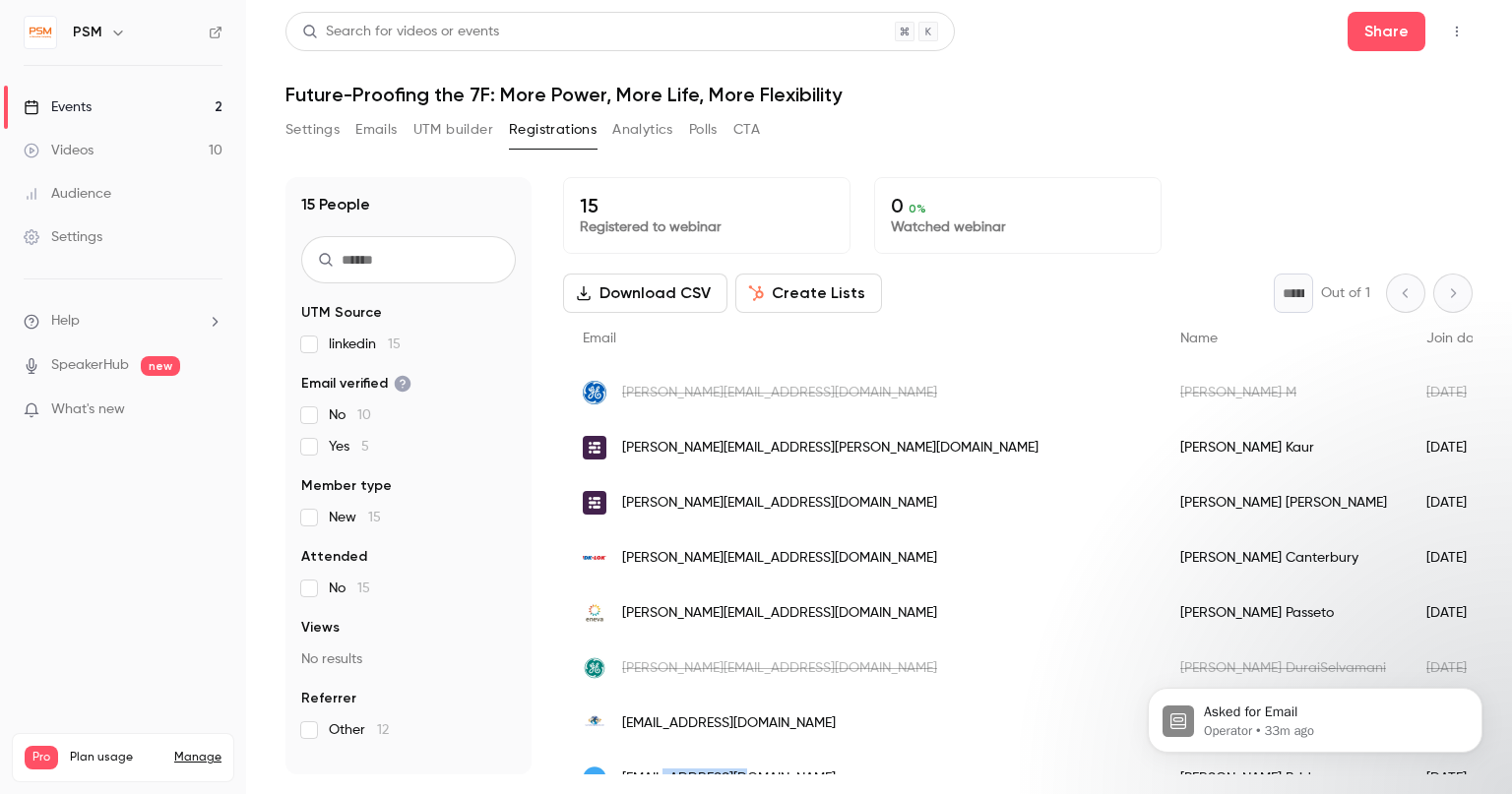 drag, startPoint x: 662, startPoint y: 778, endPoint x: 779, endPoint y: 762, distance: 118.08895 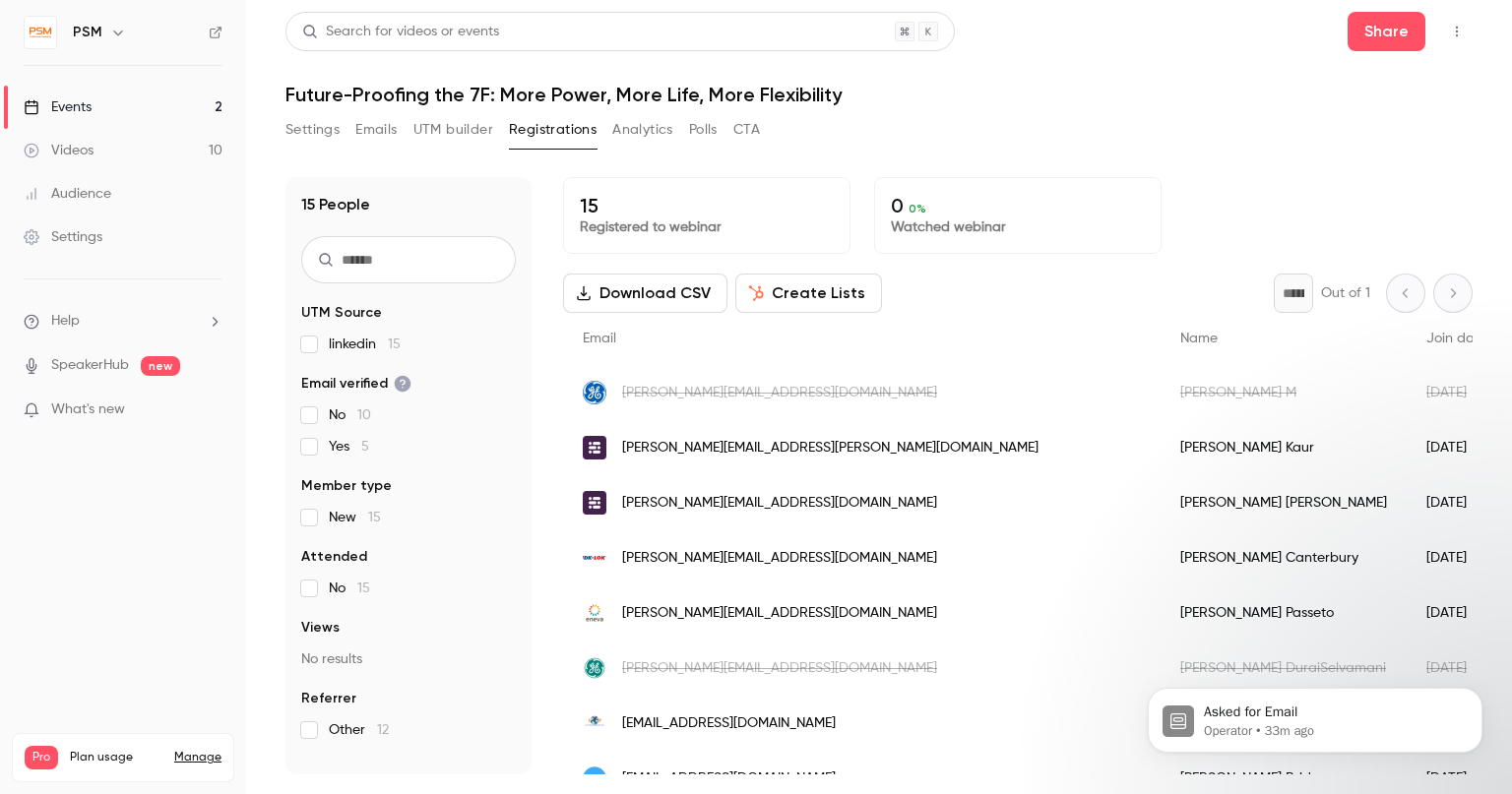 click on "Search for videos or events Share Future-Proofing the 7F: More Power, More Life, More Flexibility Settings Emails UTM builder Registrations Analytics Polls CTA 15 People UTM Source linkedin 15 Email verified No 10 Yes 5 Member type New 15 Attended No 15 Views No results Referrer Other 12 15   Registered to webinar 0   0 % Watched webinar Download CSV Create Lists * Out of 1 Email Name Join date Member type Attended Views Company name Phone number Job title UTM source UTM medium UTM campaign UTM term UTM content Registrant link [PERSON_NAME][EMAIL_ADDRESS][DOMAIN_NAME] [PERSON_NAME]   M [DATE] New No - GE Vernova linkedin paid webinars [PERSON_NAME][EMAIL_ADDRESS][PERSON_NAME][DOMAIN_NAME] [PERSON_NAME] [DATE] New No - linkedin organic webinars [PERSON_NAME][EMAIL_ADDRESS][DOMAIN_NAME] [PERSON_NAME] [DATE] New No - linkedin organic webinars [PERSON_NAME][EMAIL_ADDRESS][DOMAIN_NAME] [PERSON_NAME] [DATE] New No - [PERSON_NAME]-[GEOGRAPHIC_DATA] 2514729580 National Sales Manager linkedin organic webinars [PERSON_NAME][EMAIL_ADDRESS][DOMAIN_NAME] [PERSON_NAME] [DATE] New No - [PERSON_NAME]" at bounding box center [879, 397] 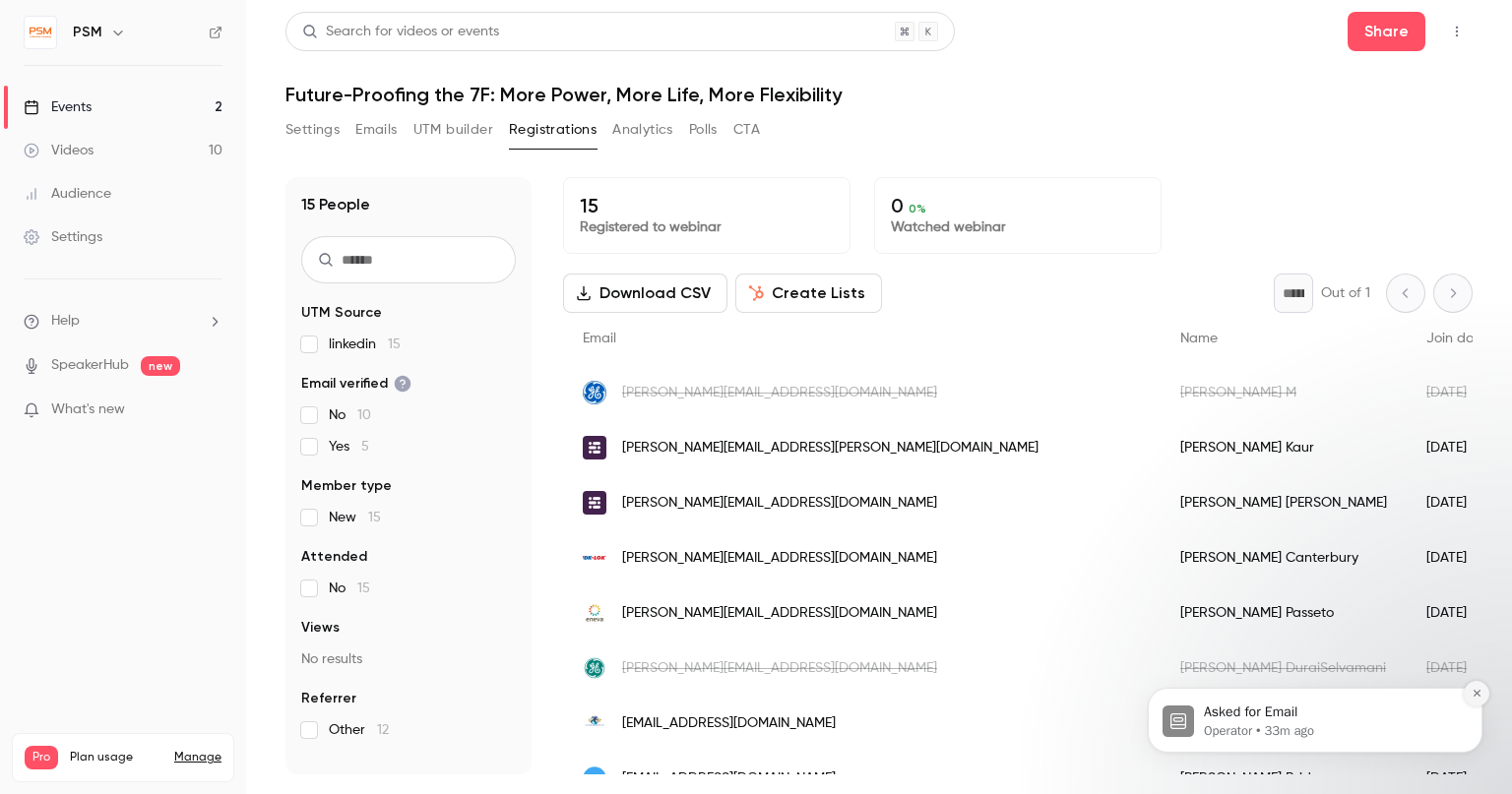 click at bounding box center (1477, 694) 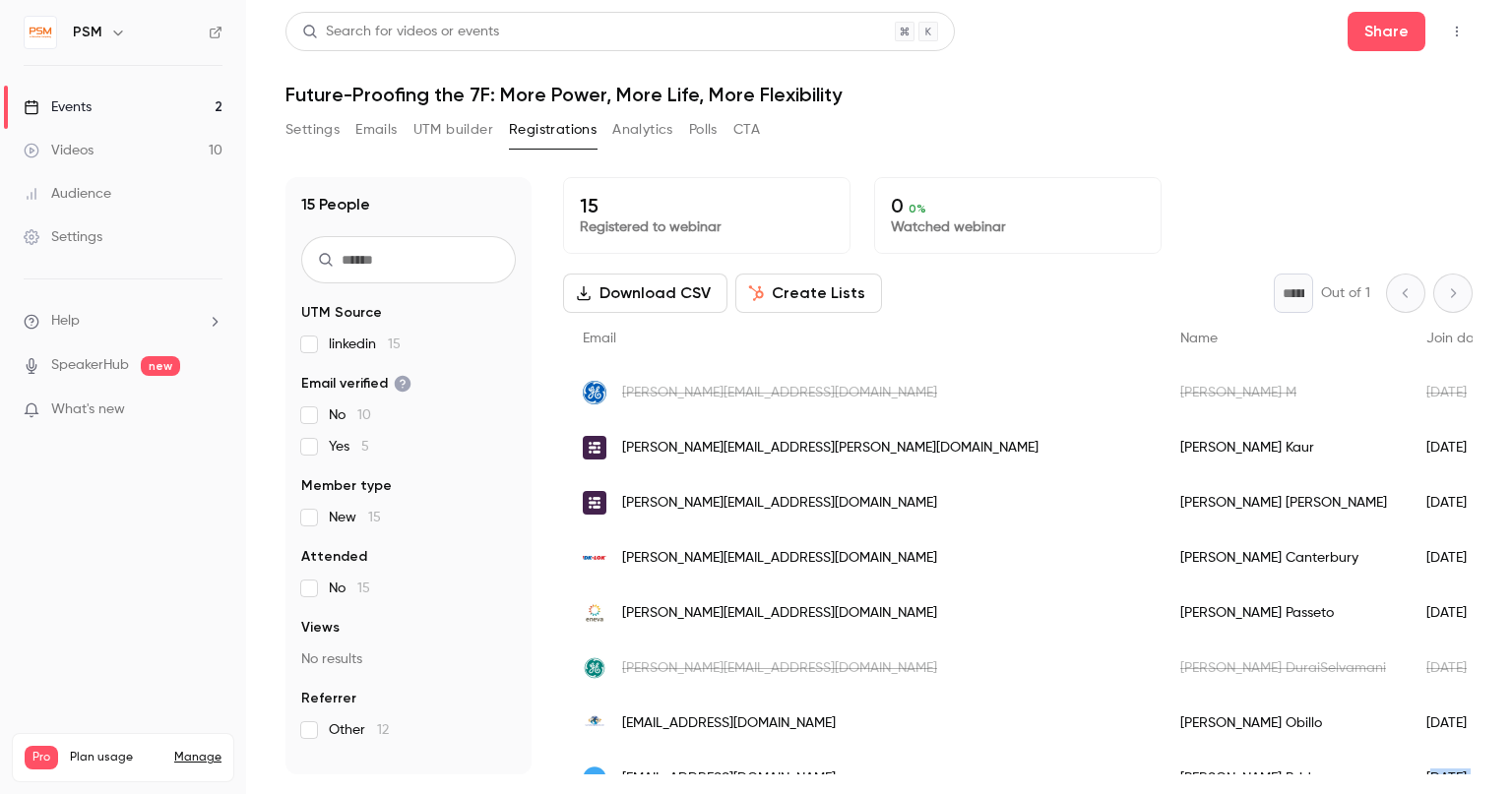drag, startPoint x: 1084, startPoint y: 792, endPoint x: 1197, endPoint y: 770, distance: 115.12167 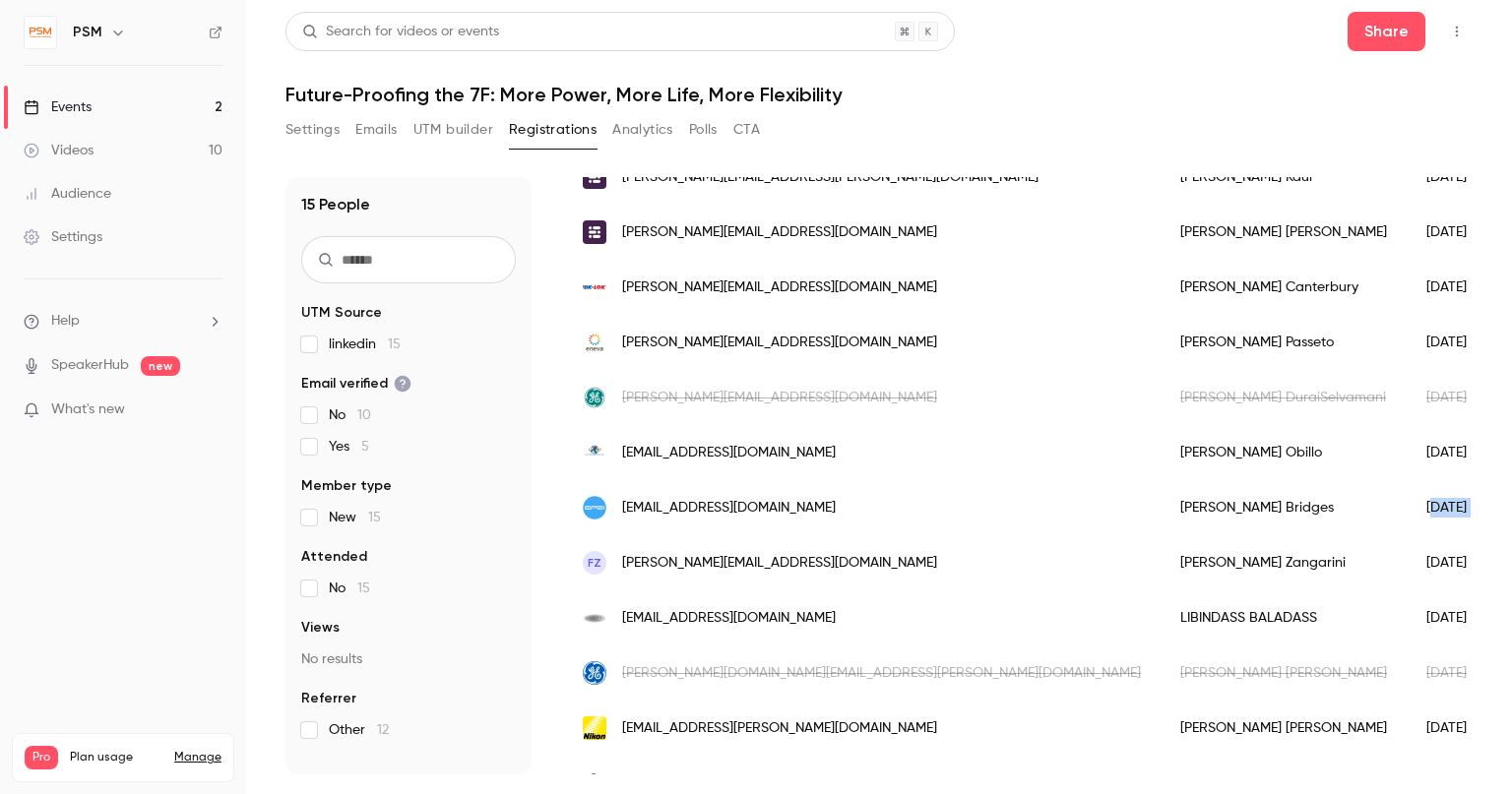 scroll, scrollTop: 433, scrollLeft: 0, axis: vertical 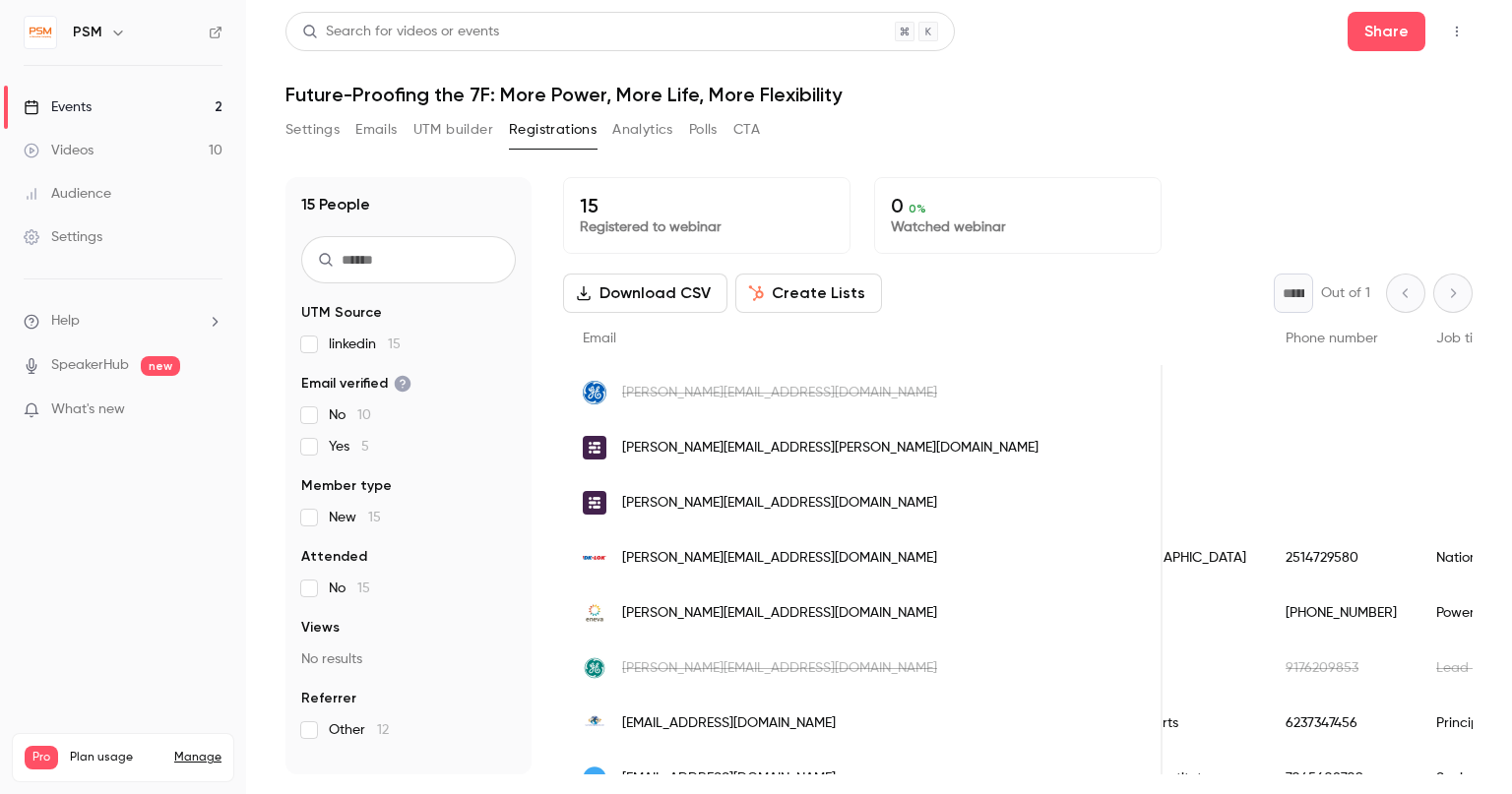 click at bounding box center [1124, 448] 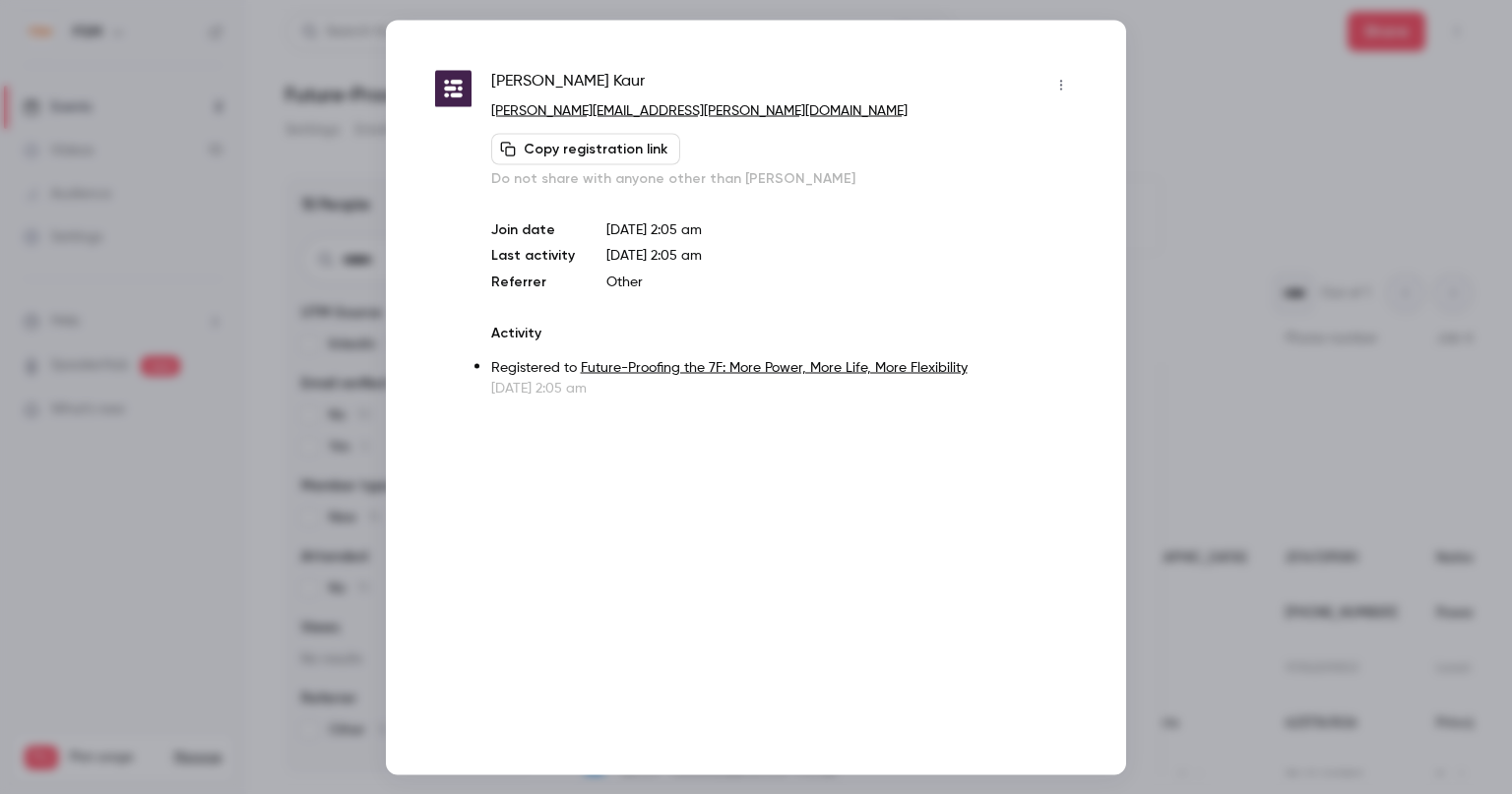 click at bounding box center (756, 397) 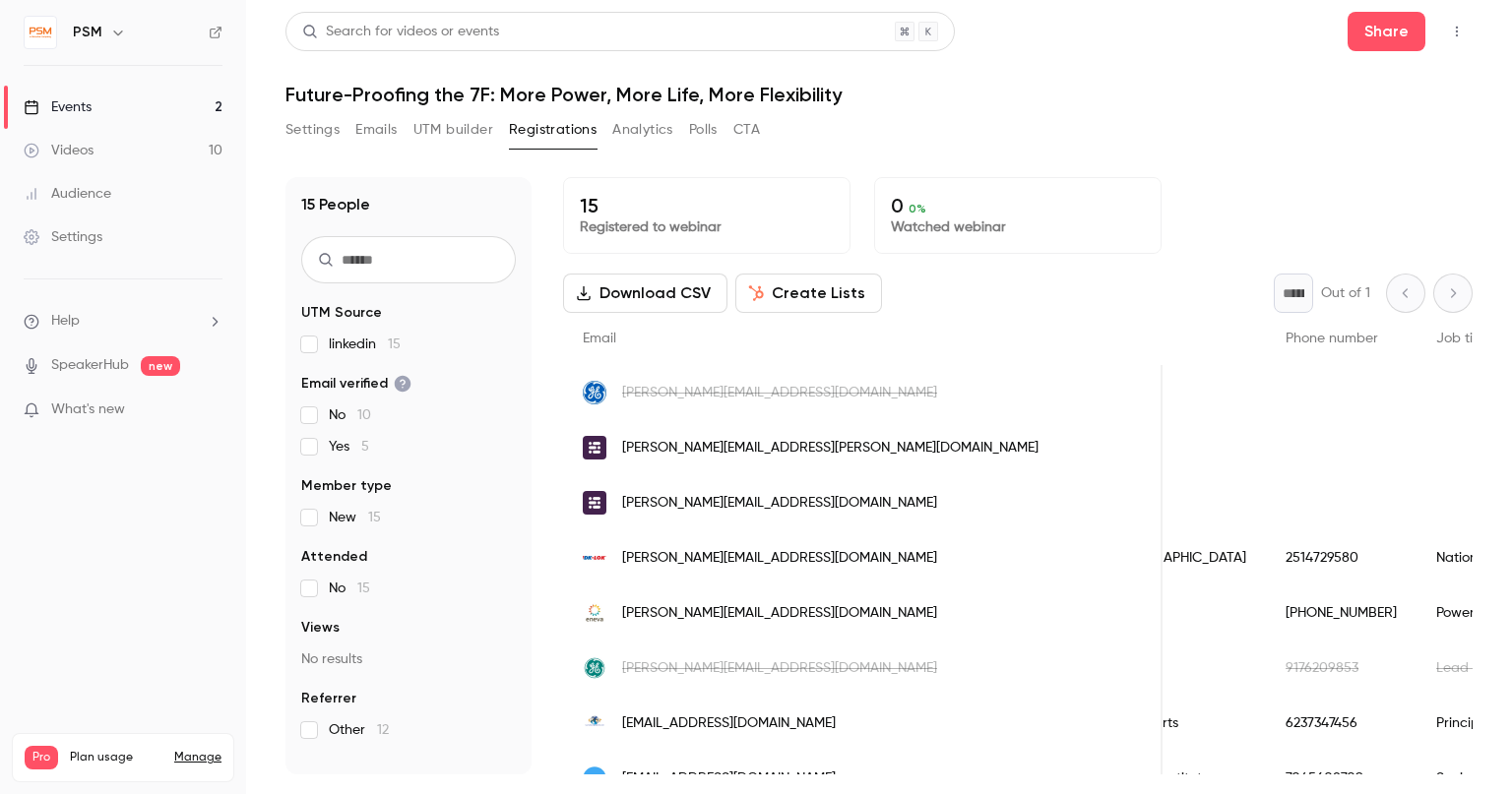 click on "What's new" at bounding box center [88, 409] 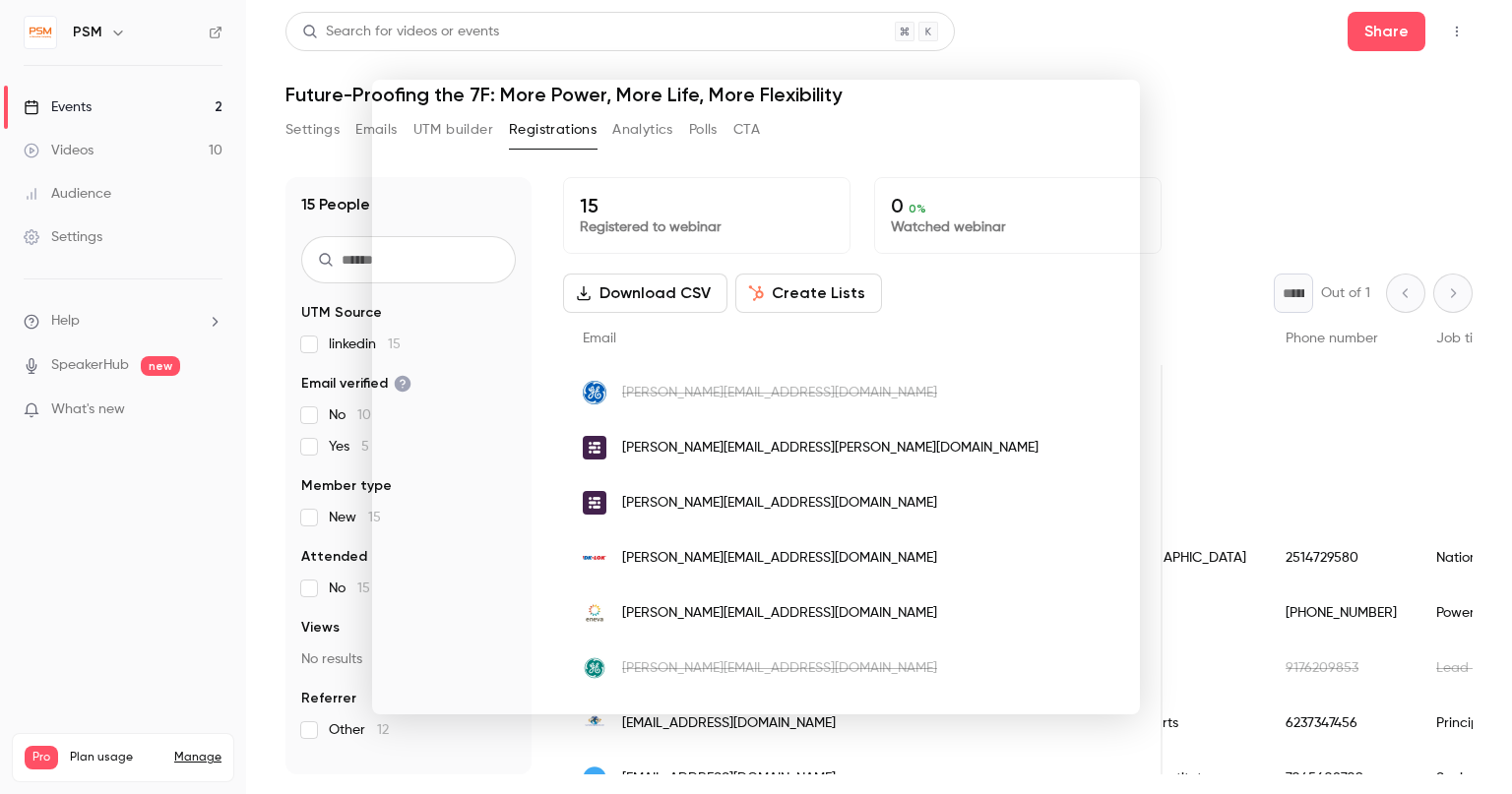 click at bounding box center (756, 397) 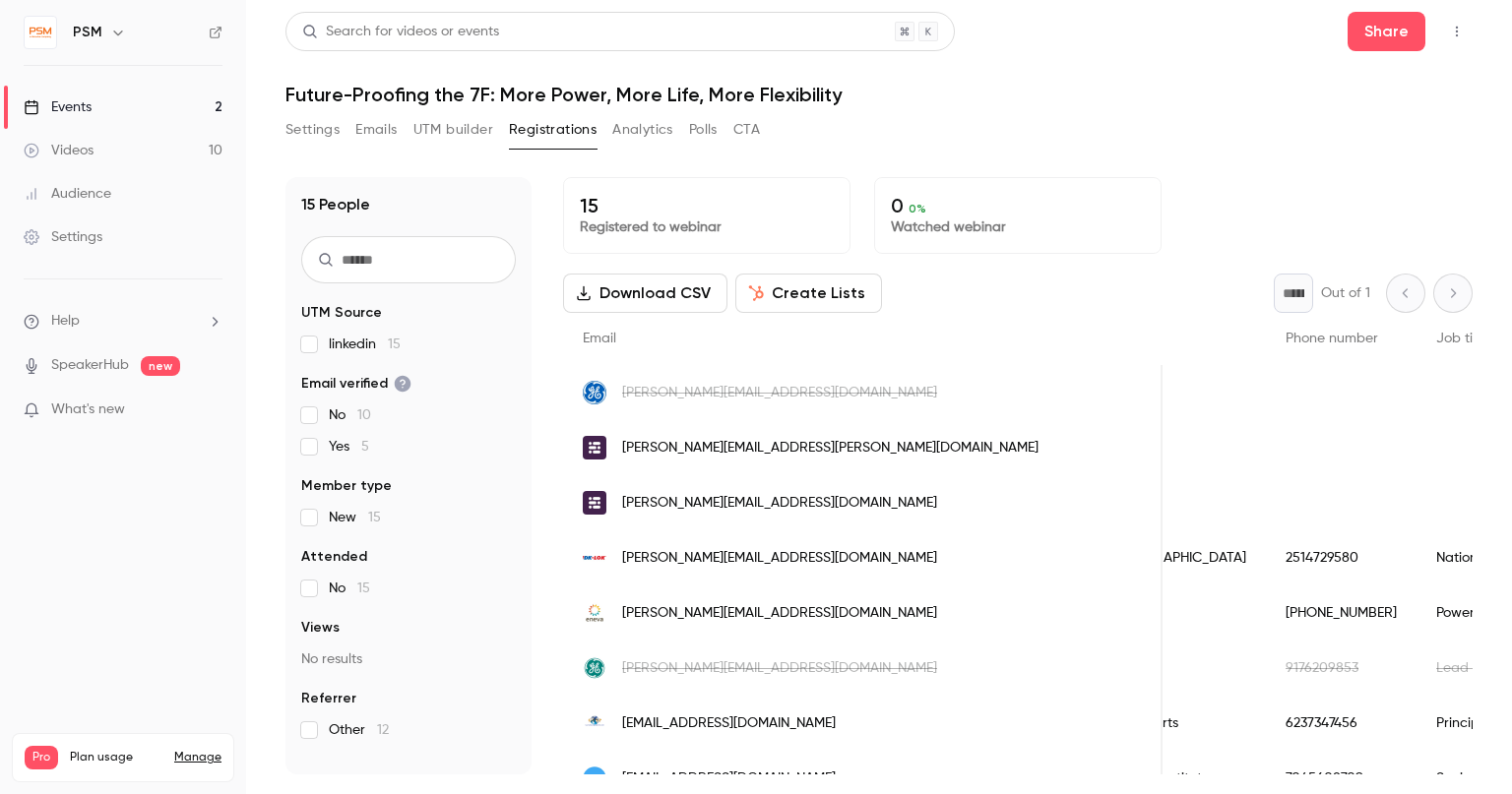 click on "Events" at bounding box center [57, 107] 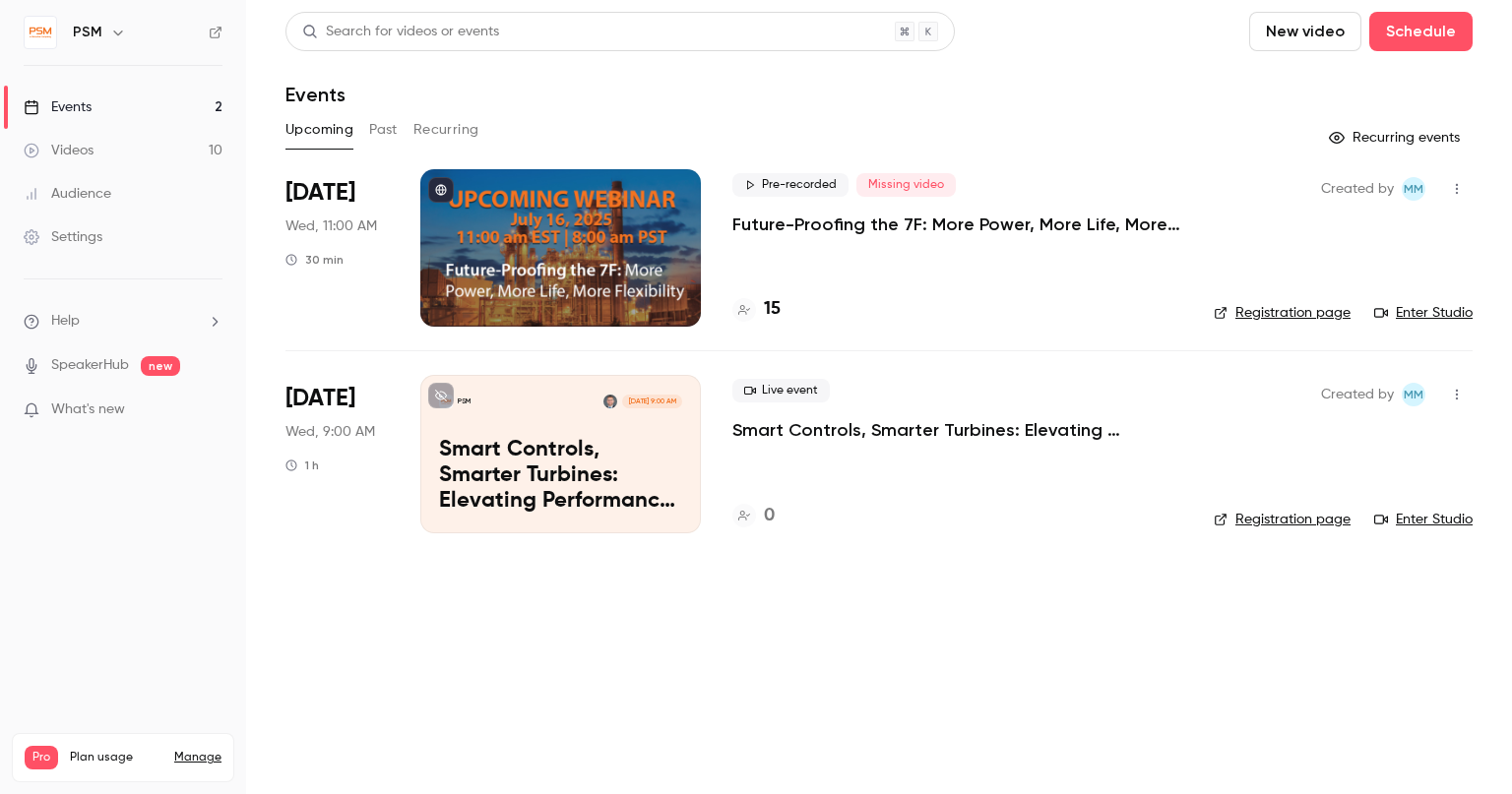 click on "Enter Studio" at bounding box center [1423, 313] 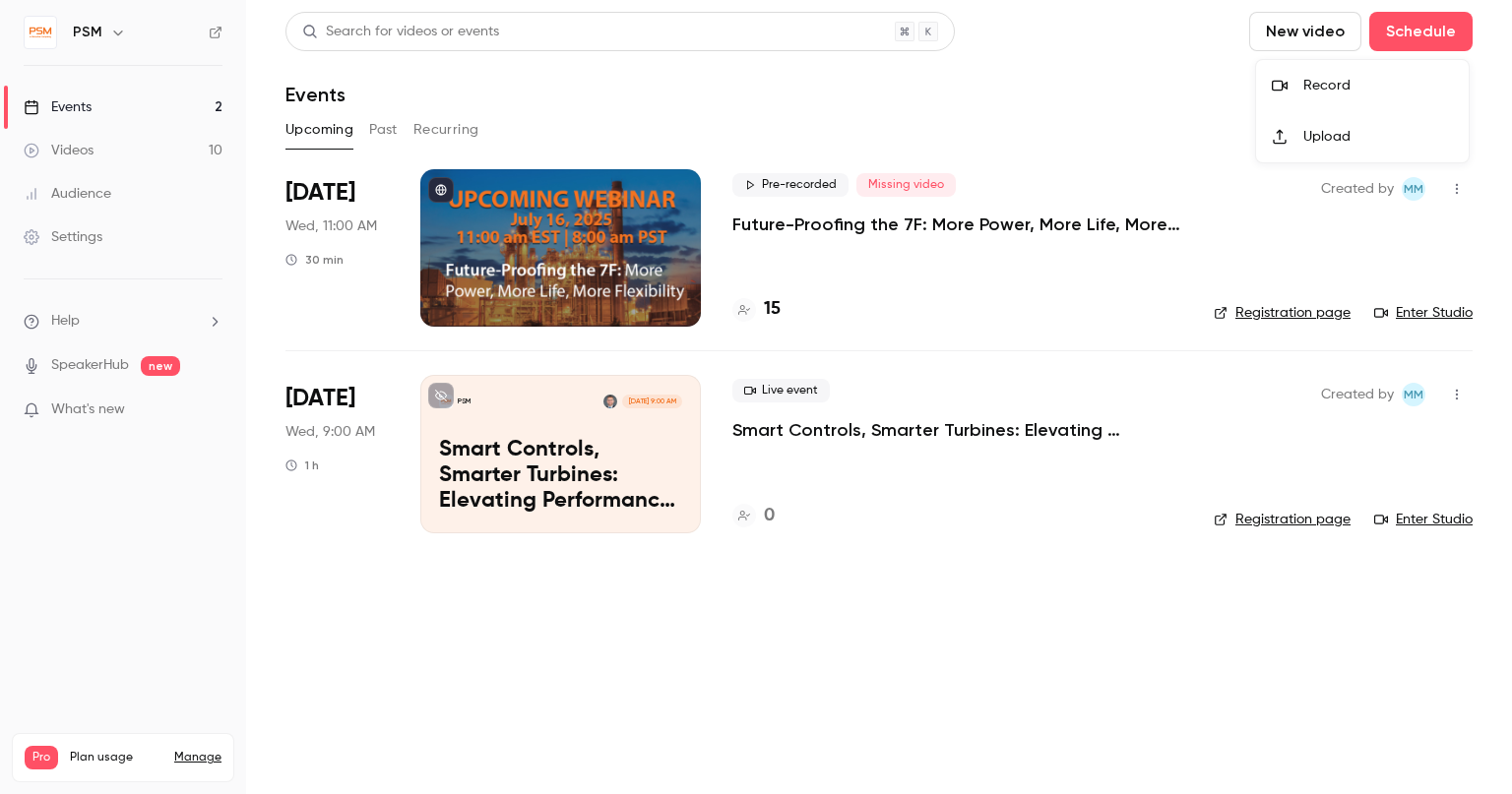 click on "Record" at bounding box center (1378, 86) 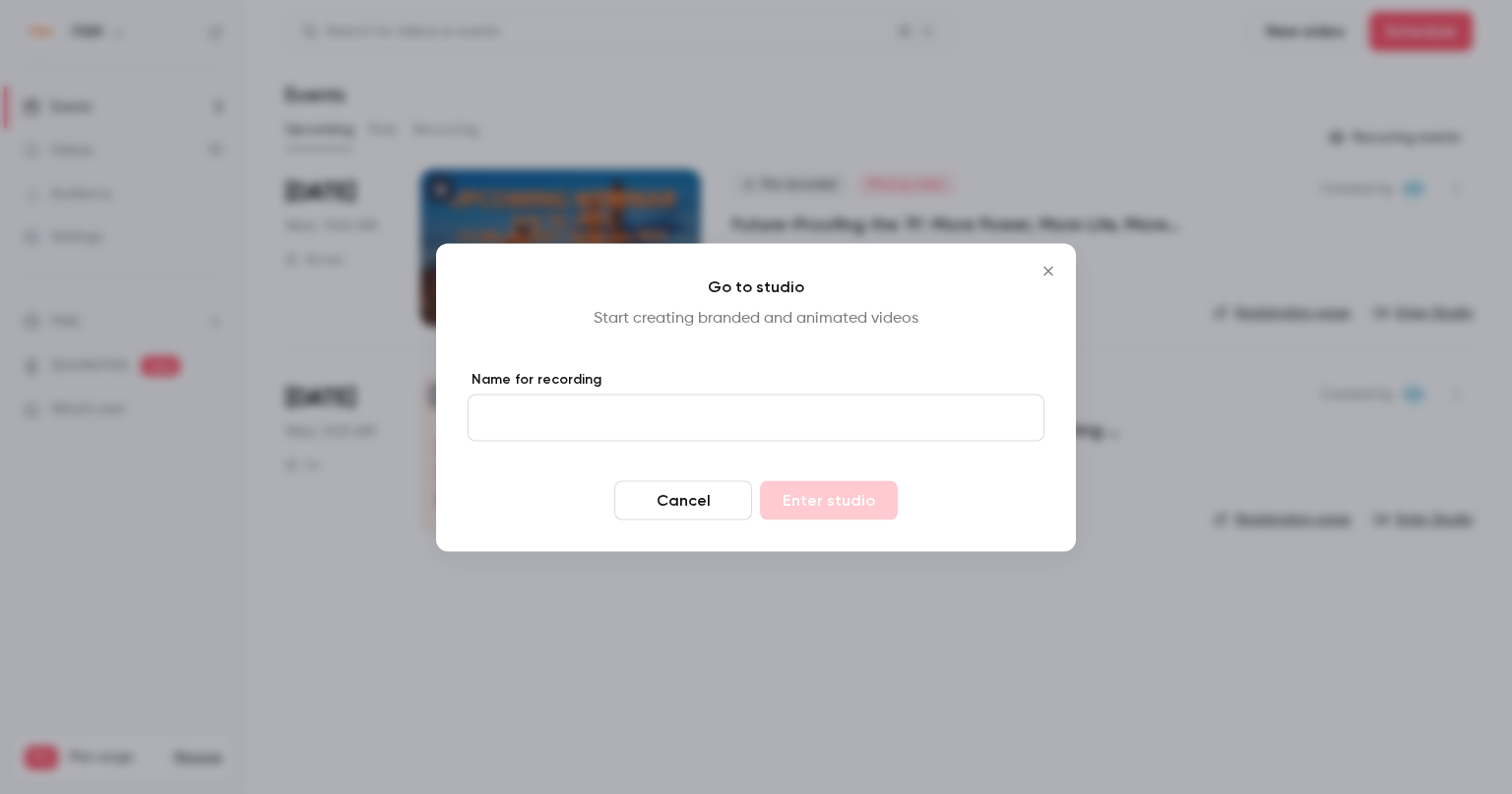 click on "Name for recording" at bounding box center [756, 417] 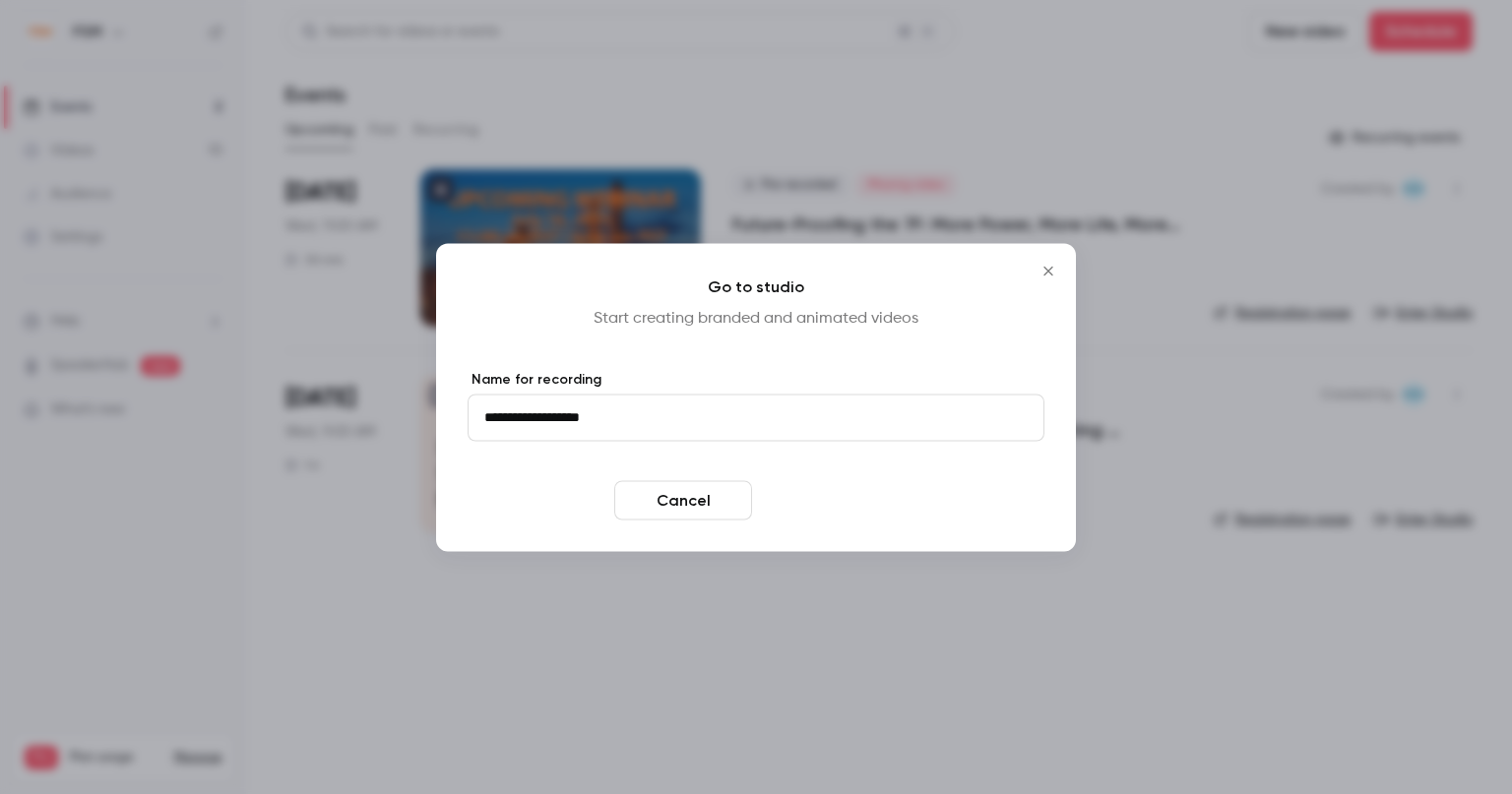 type on "**********" 